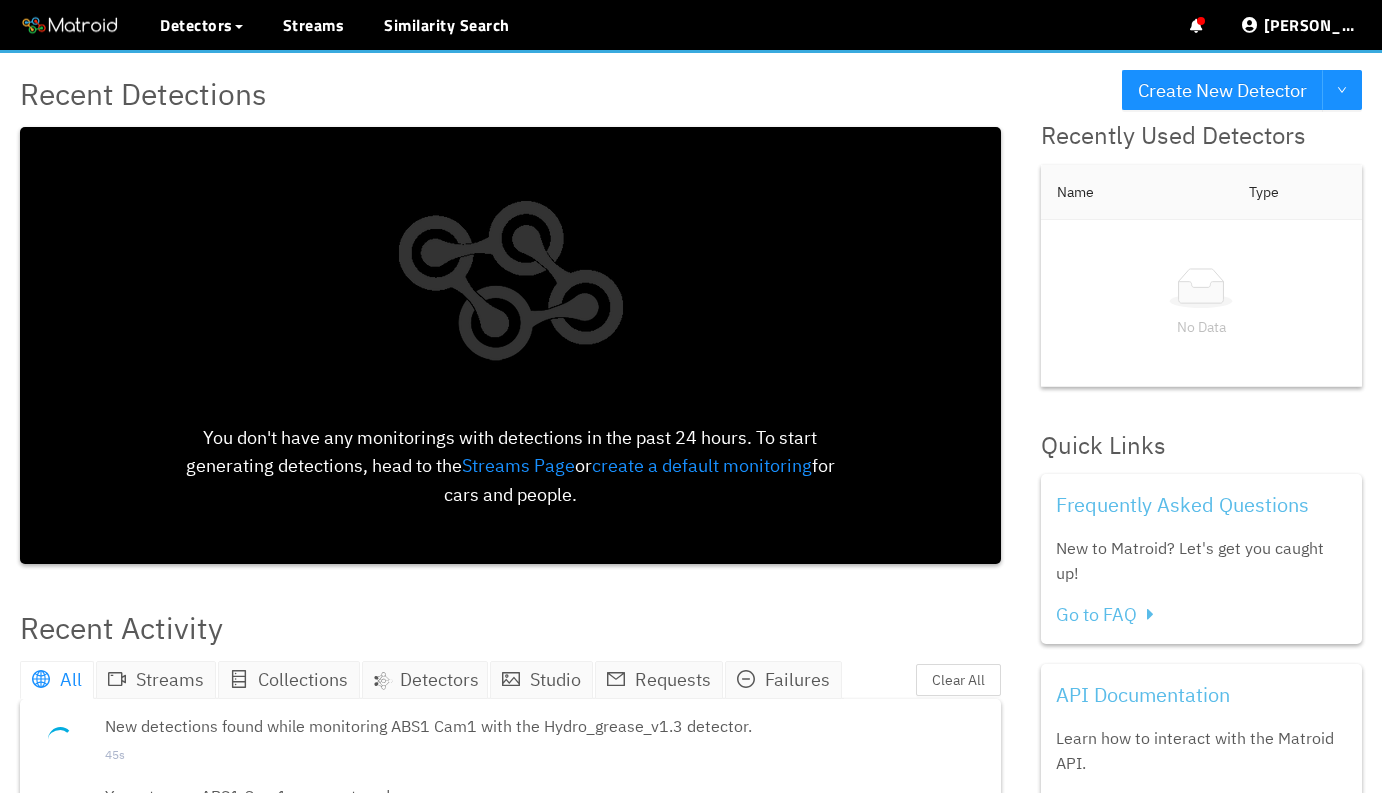 scroll, scrollTop: 0, scrollLeft: 0, axis: both 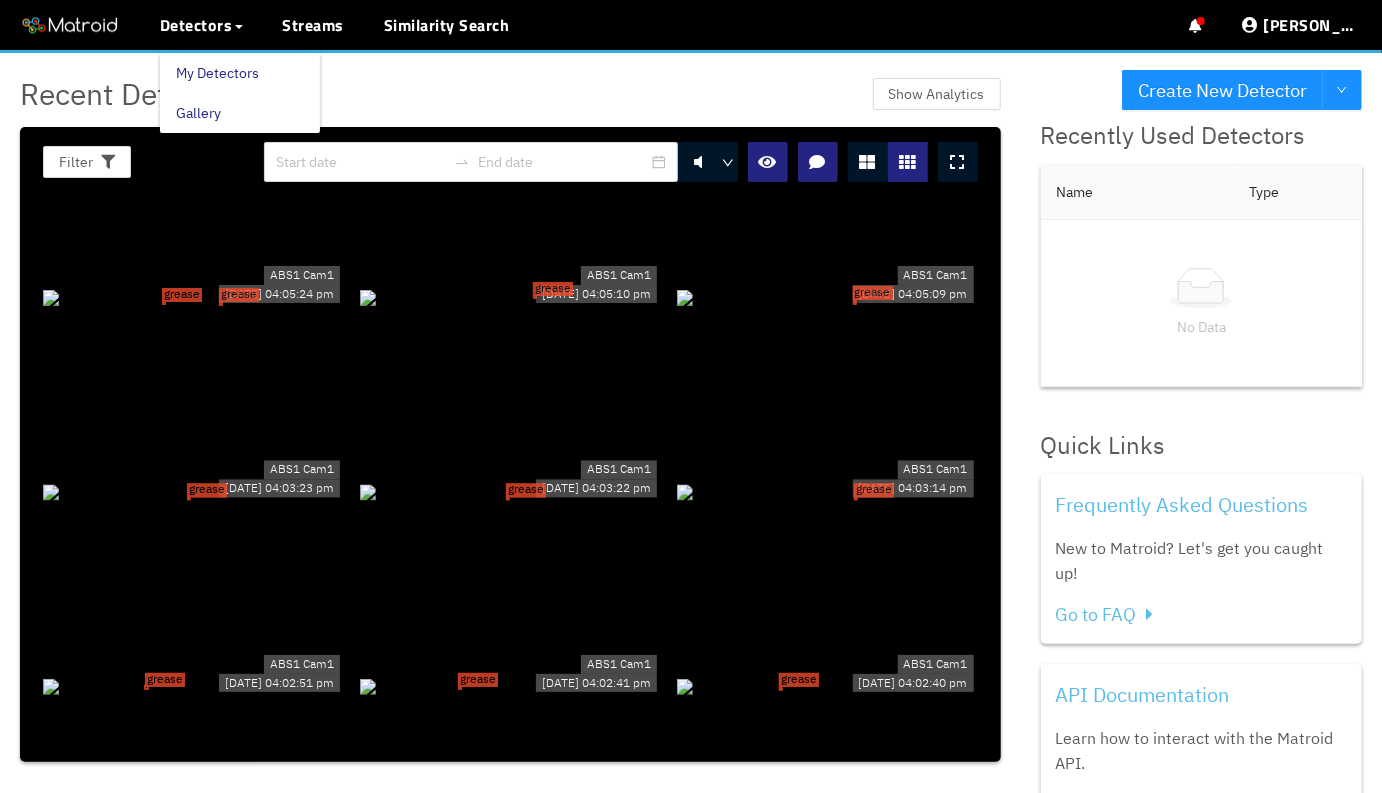 click on "My Detectors" at bounding box center [217, 73] 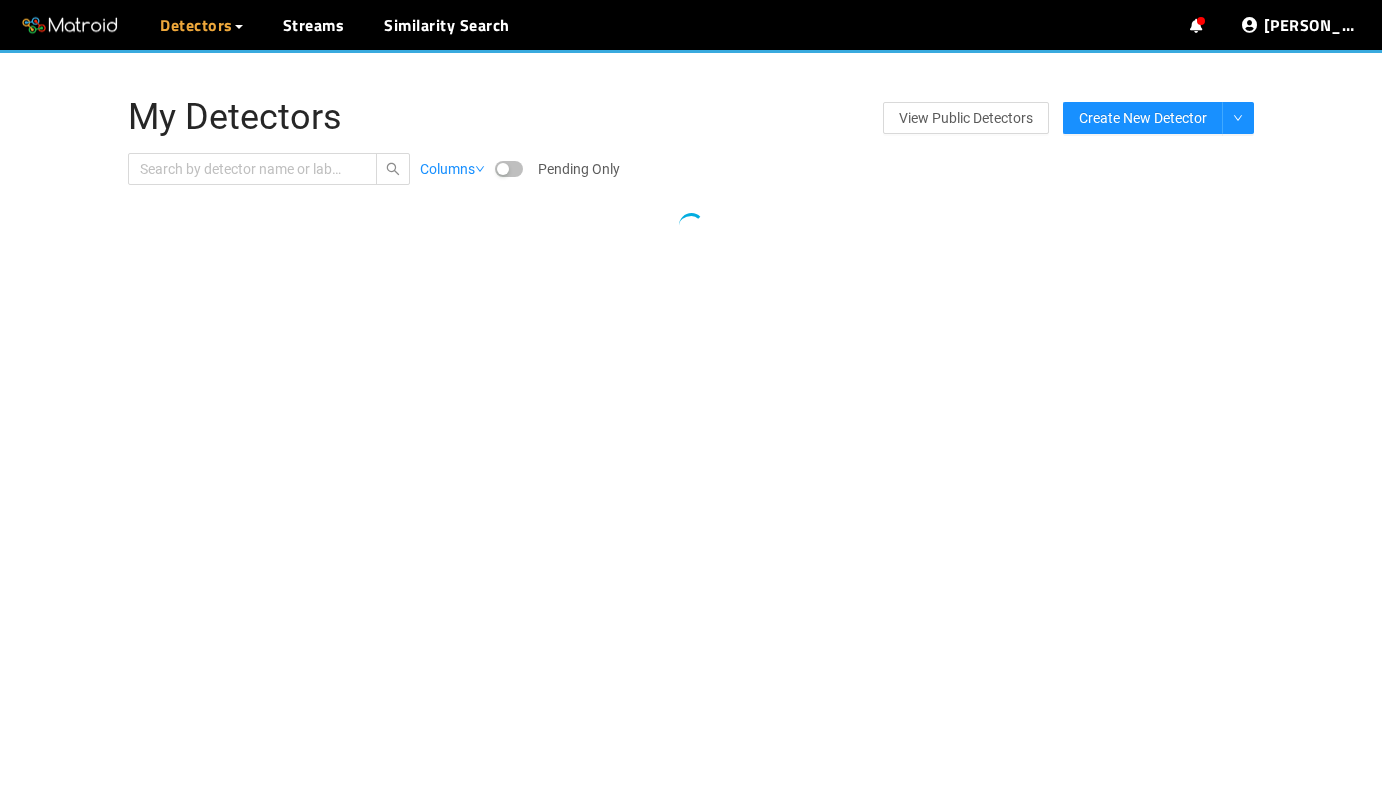scroll, scrollTop: 0, scrollLeft: 0, axis: both 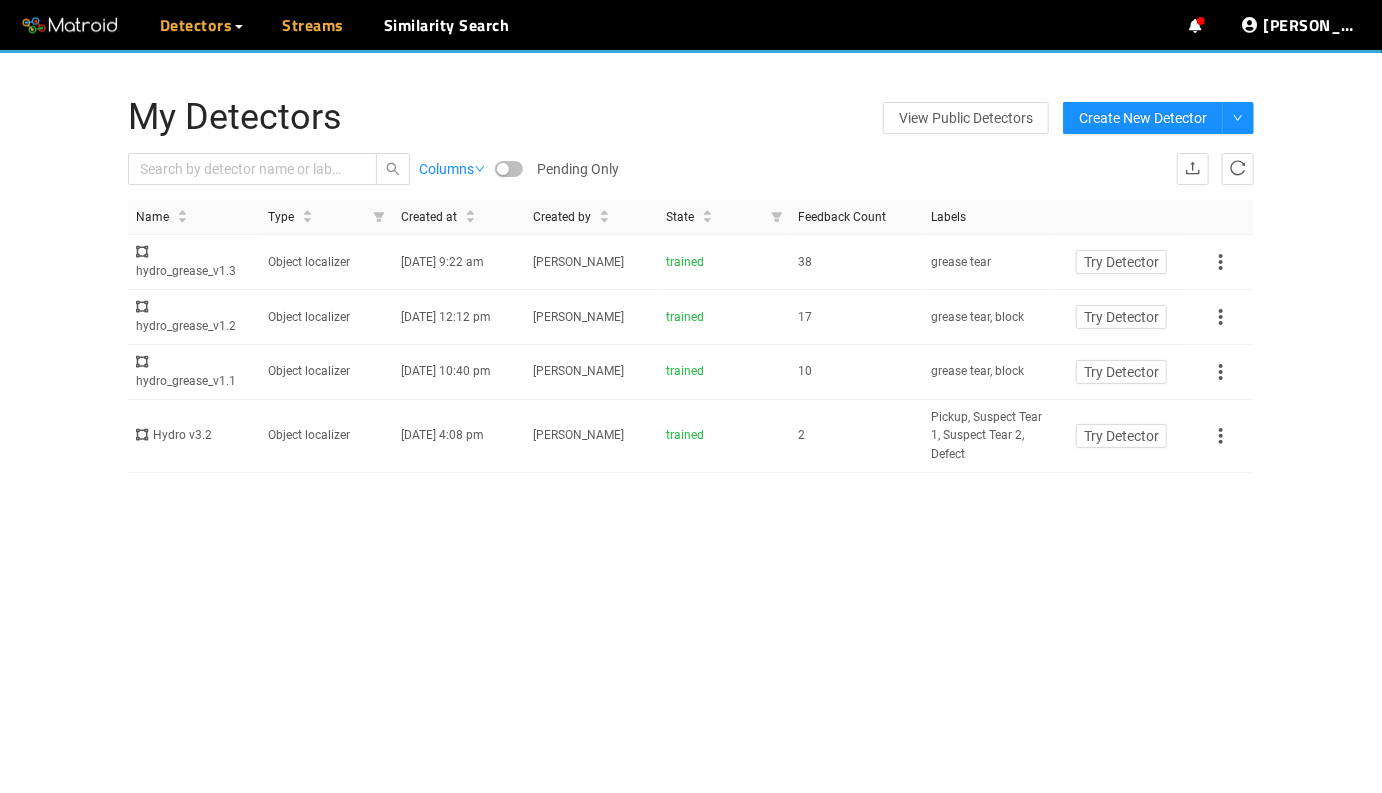click on "Streams" at bounding box center (314, 25) 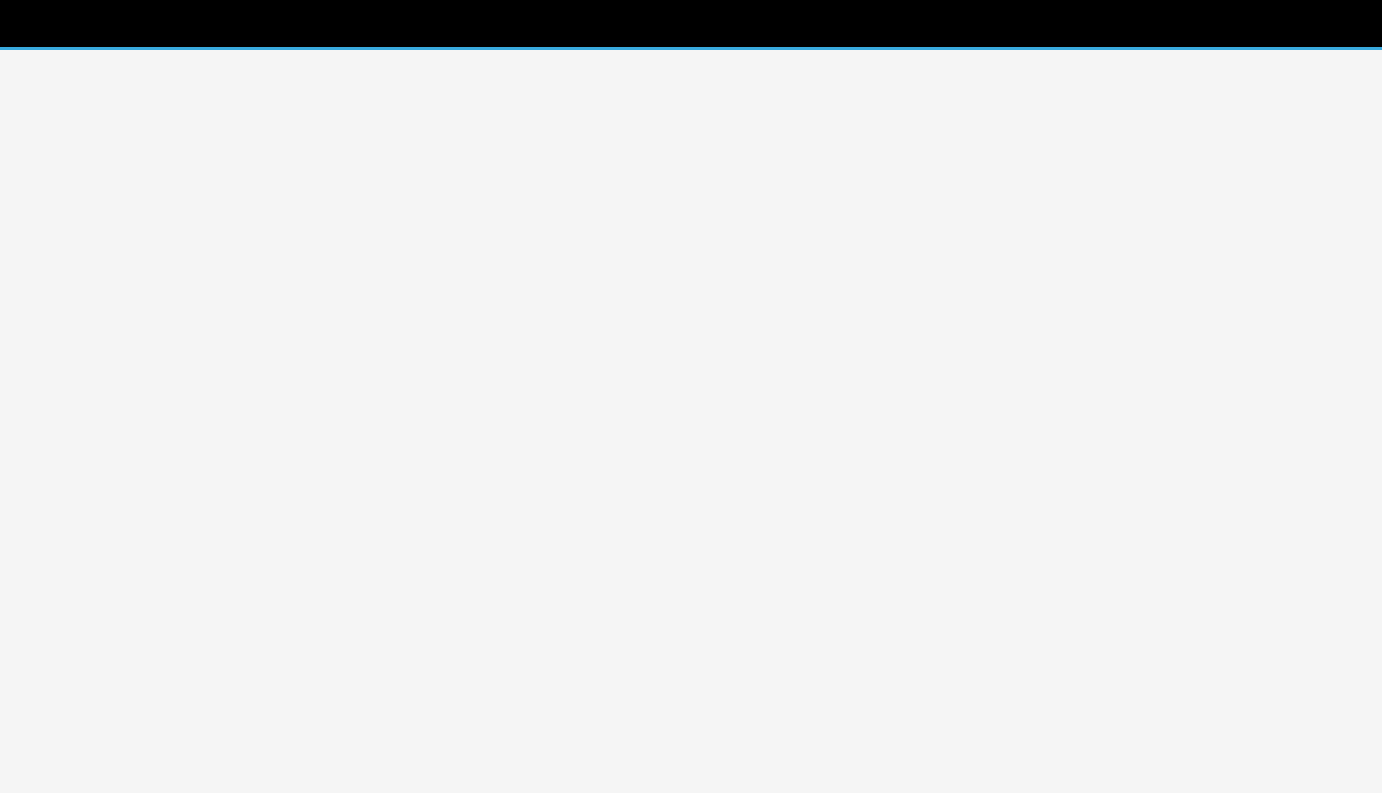 scroll, scrollTop: 0, scrollLeft: 0, axis: both 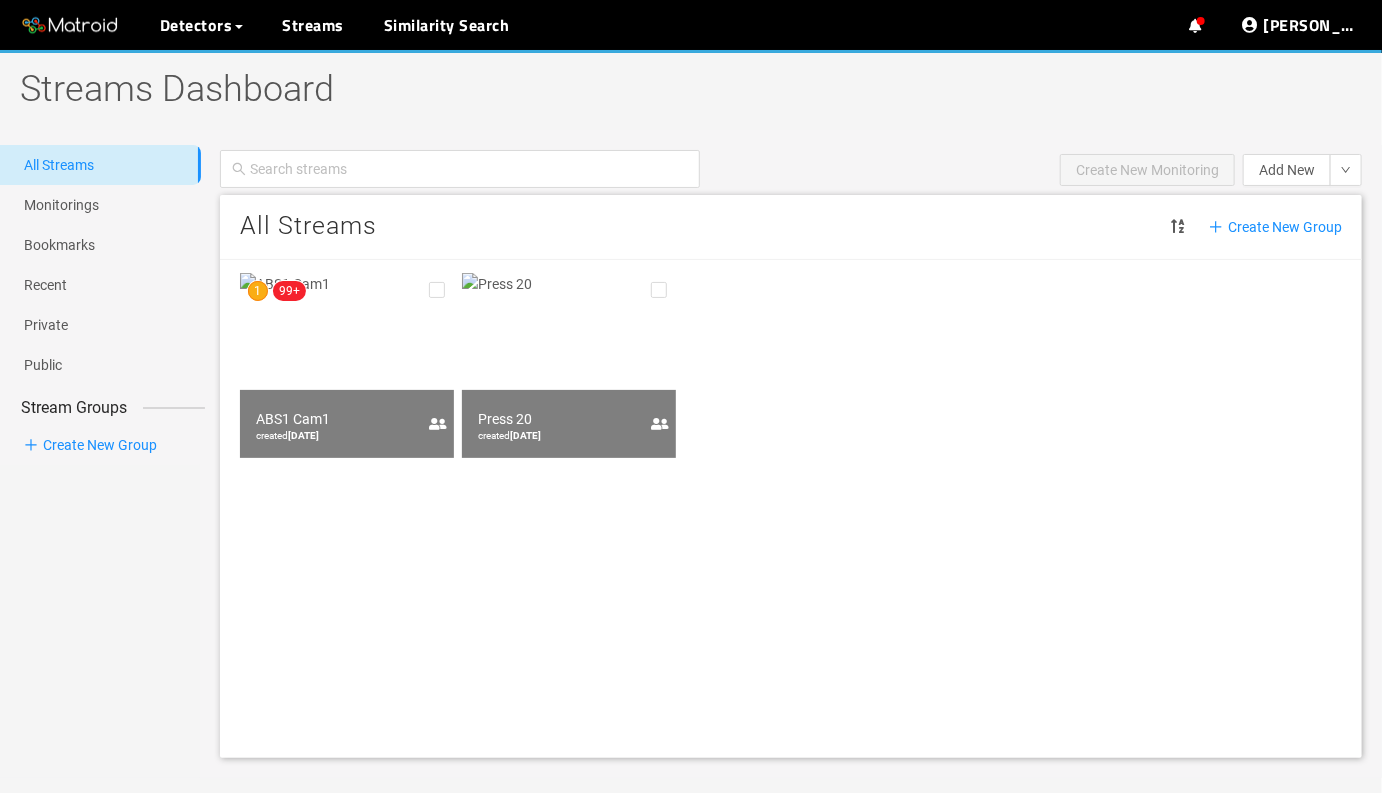 click at bounding box center [347, 365] 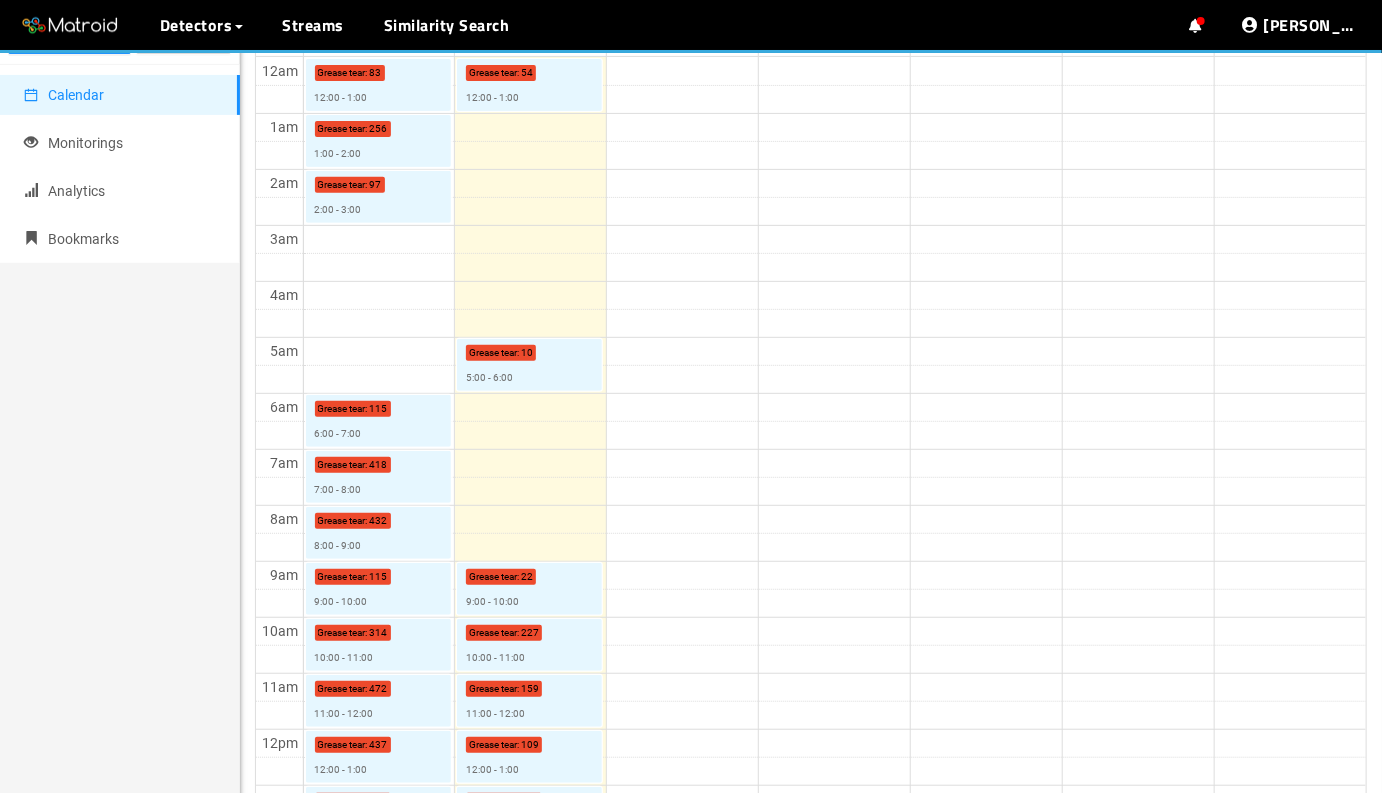 scroll, scrollTop: 393, scrollLeft: 0, axis: vertical 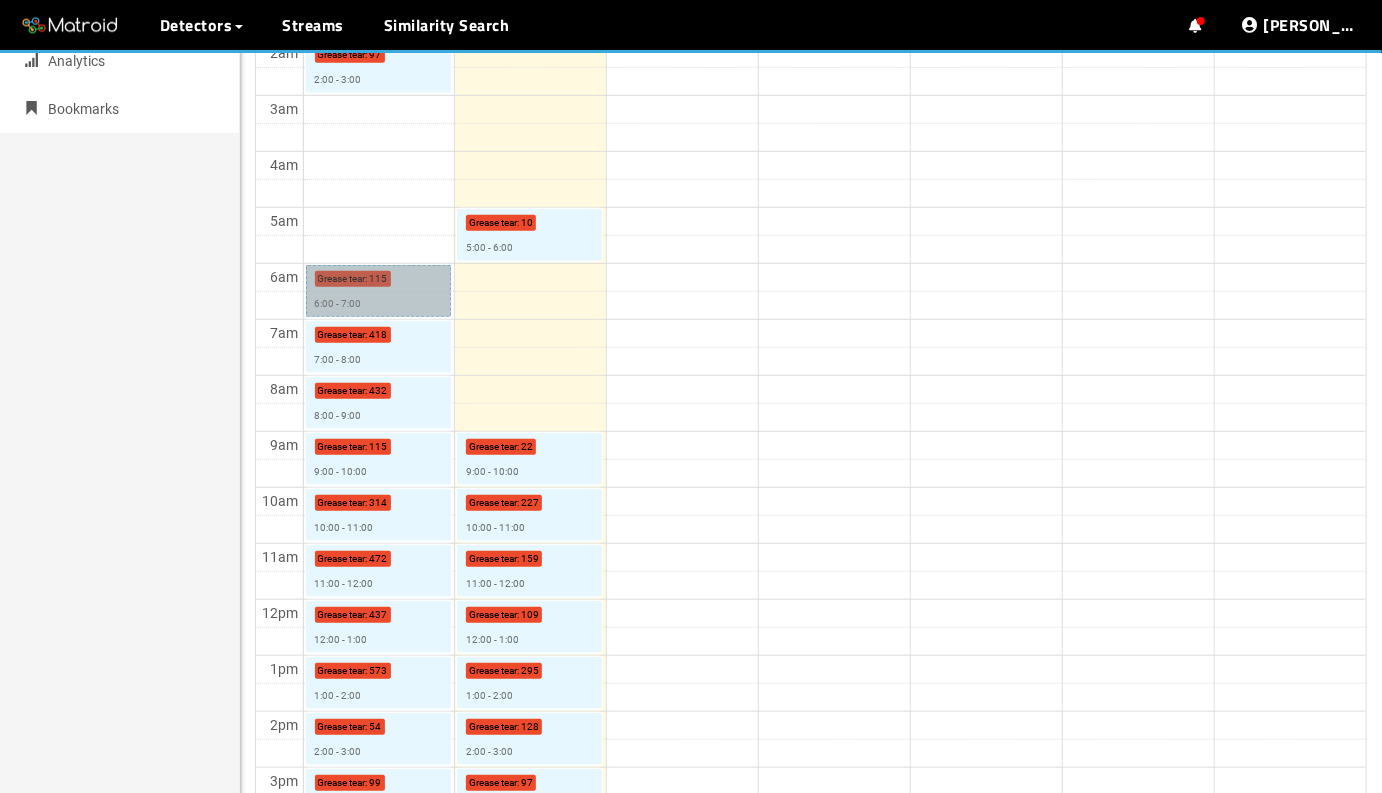 click on "Grease tear : 115 6:00 - 7:00" at bounding box center (378, 291) 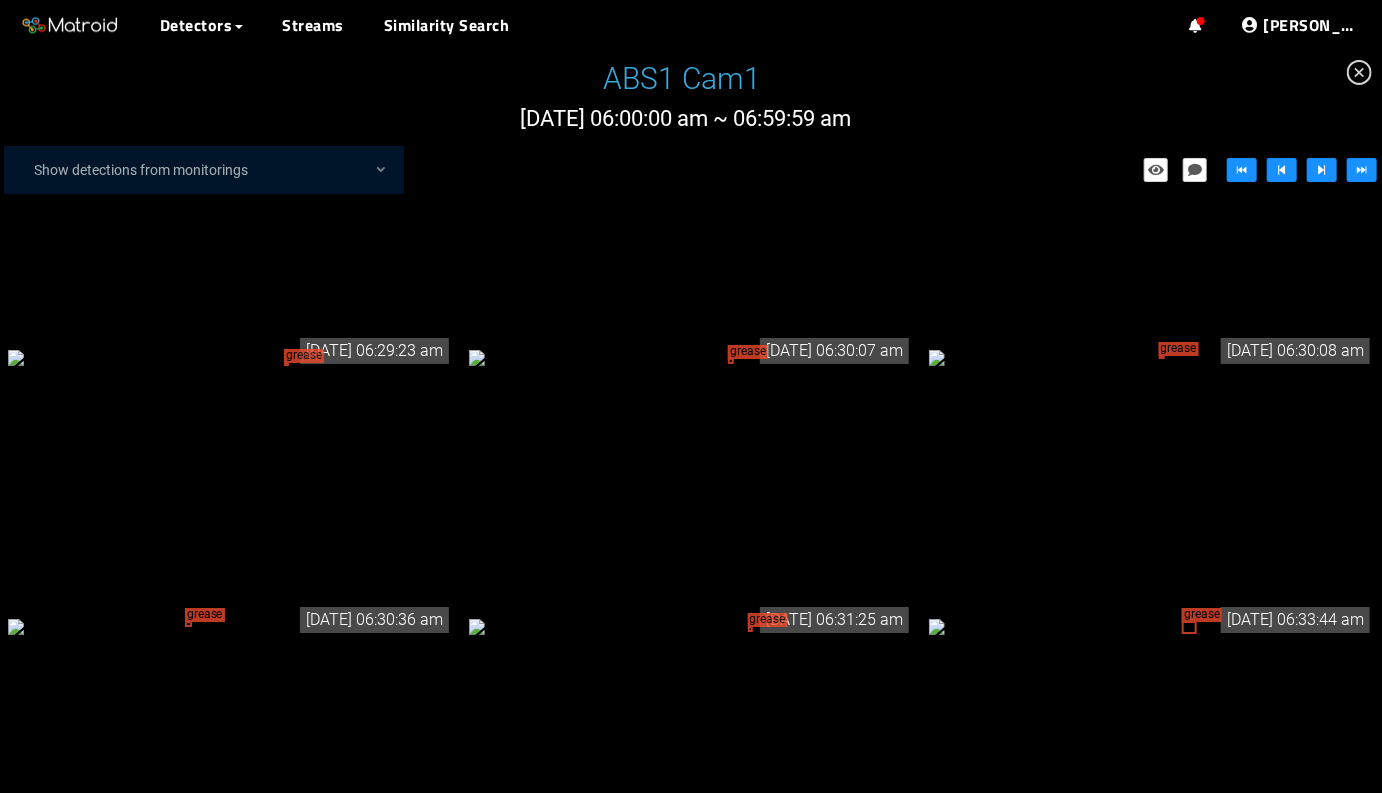 click on "grease tear" at bounding box center (691, 357) 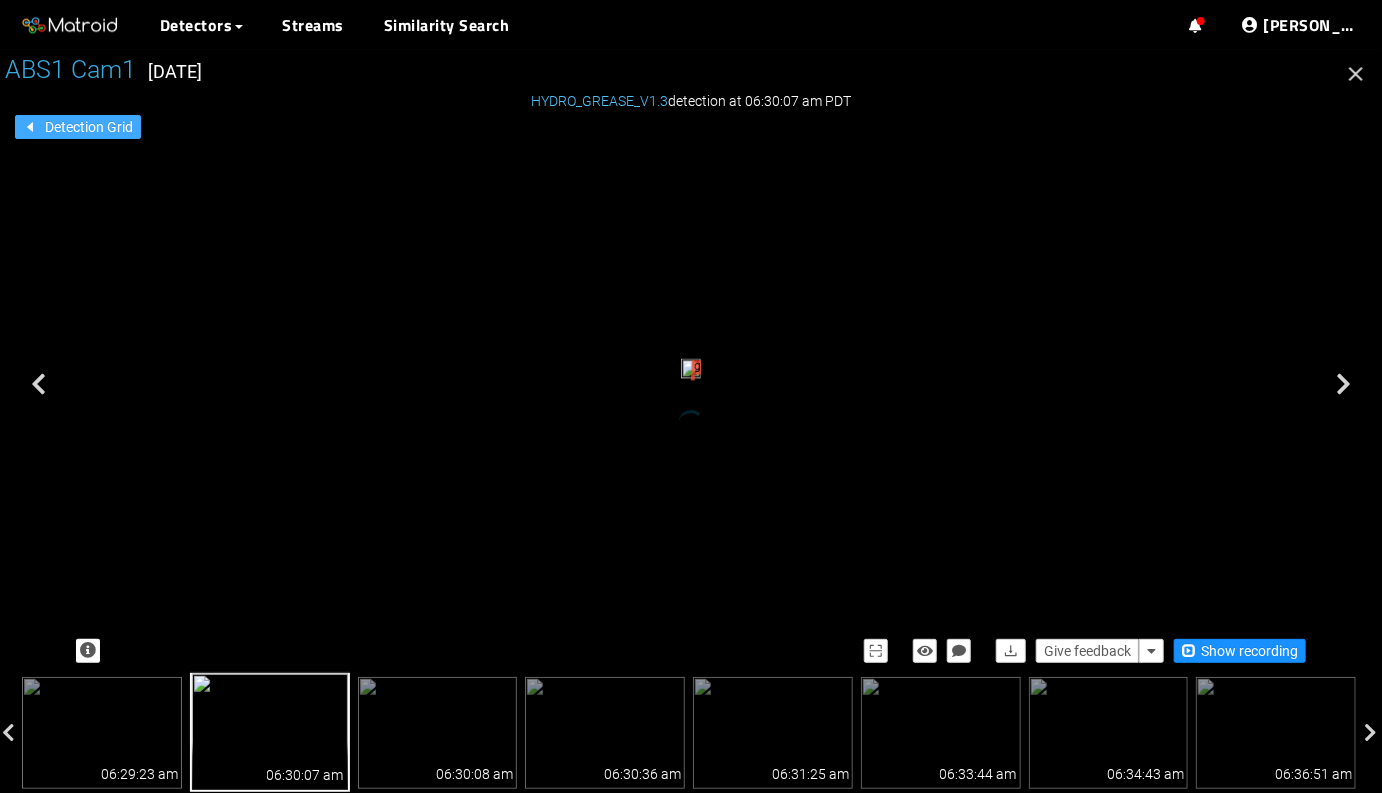 click on "Detection Grid" at bounding box center (89, 127) 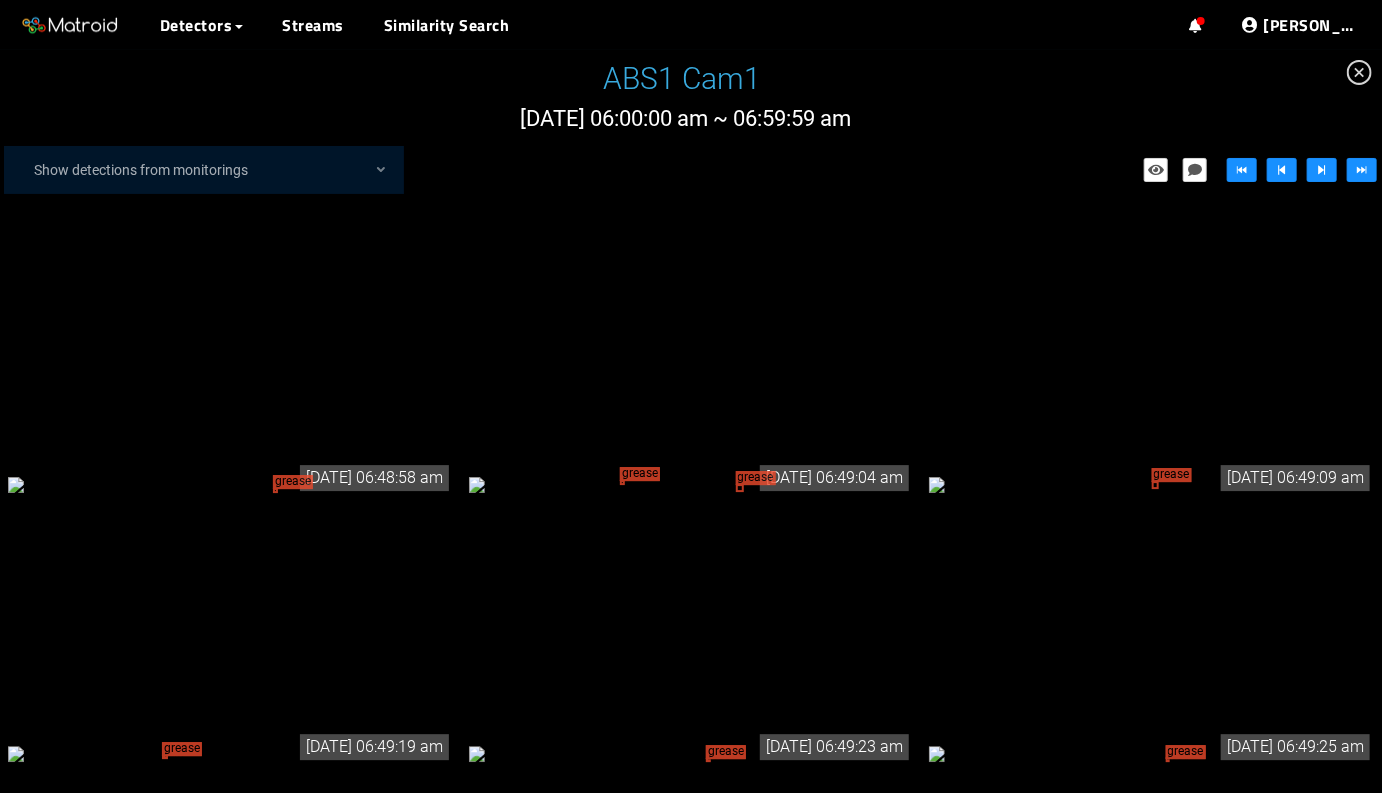scroll, scrollTop: 226, scrollLeft: 0, axis: vertical 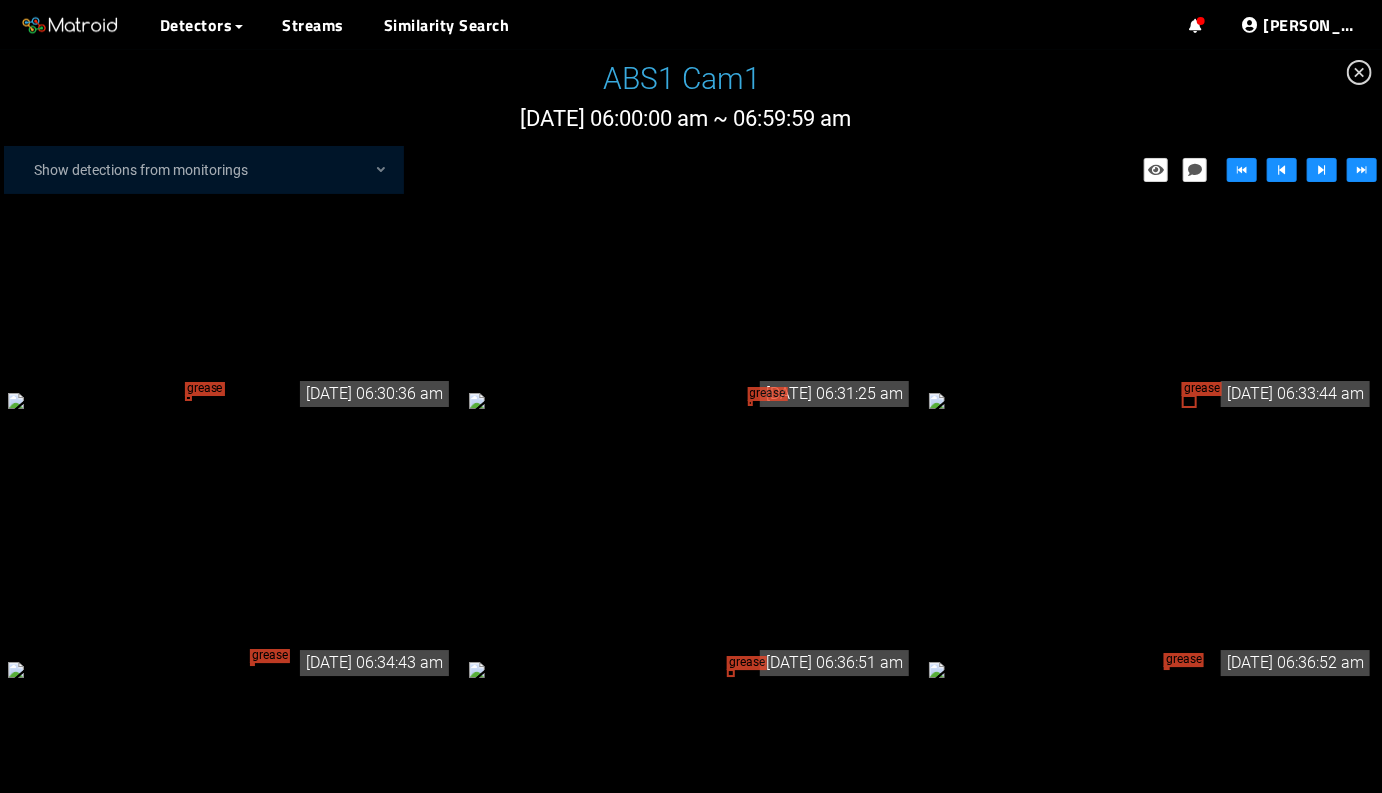 click on "grease tear" at bounding box center [1151, 400] 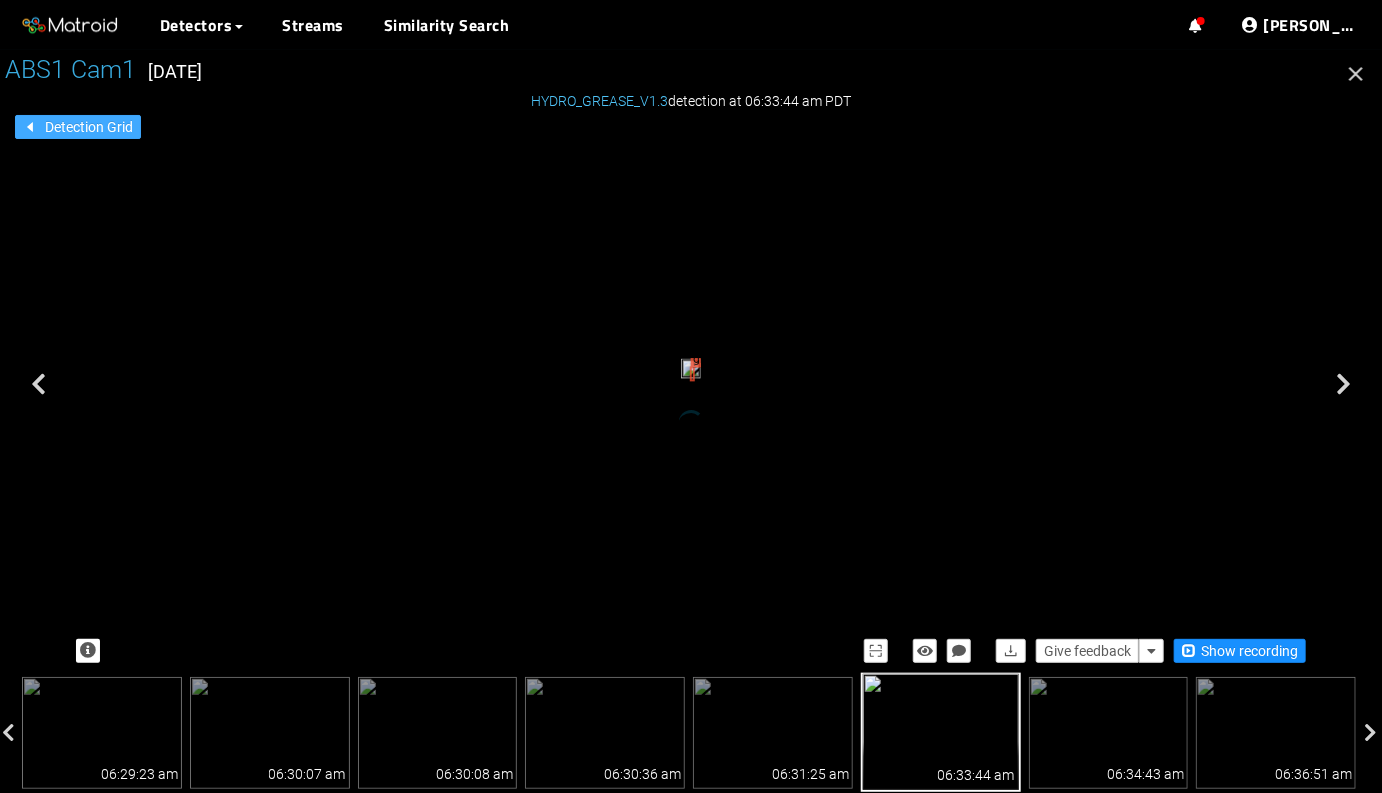 click on "Detection Grid" at bounding box center (89, 127) 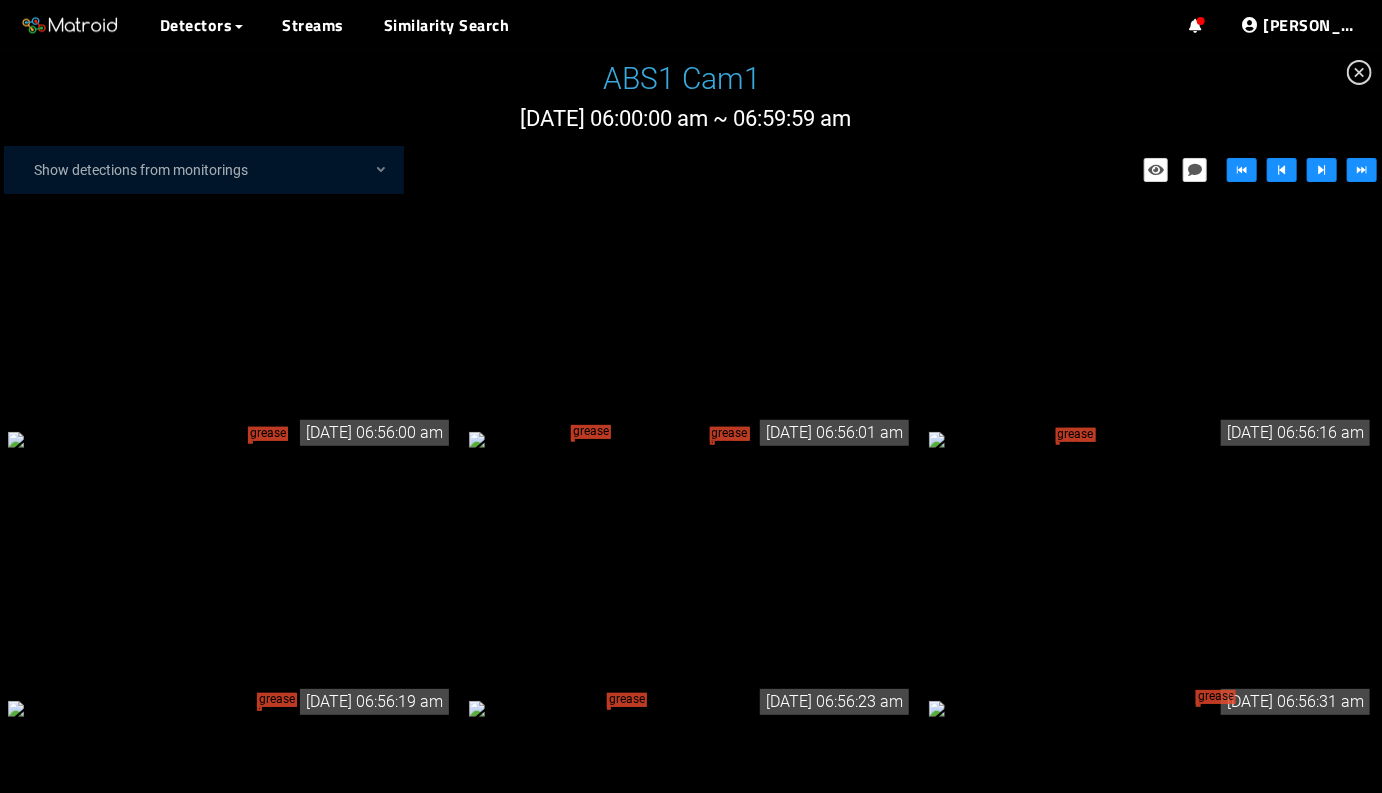 scroll, scrollTop: 4530, scrollLeft: 0, axis: vertical 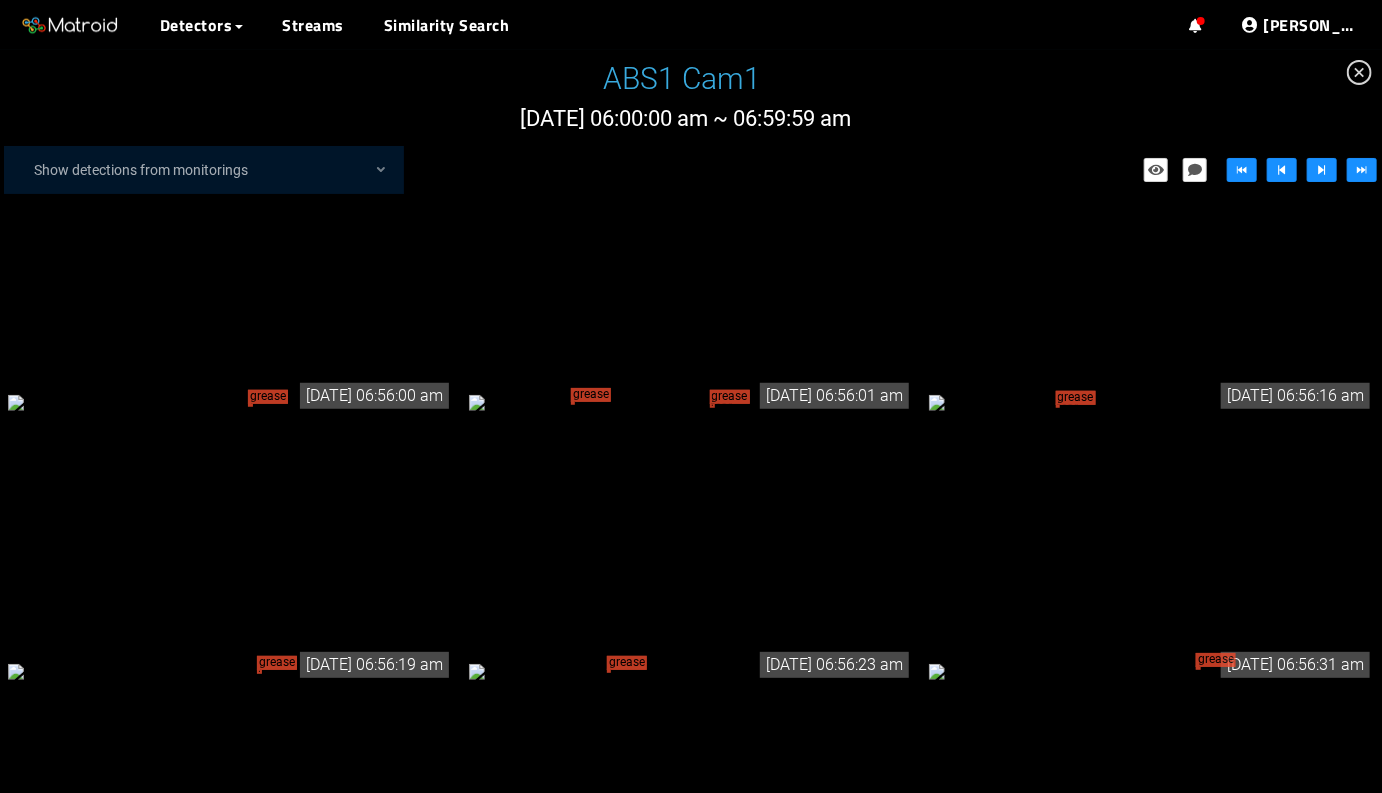 click on "grease tear grease tear" at bounding box center (691, 402) 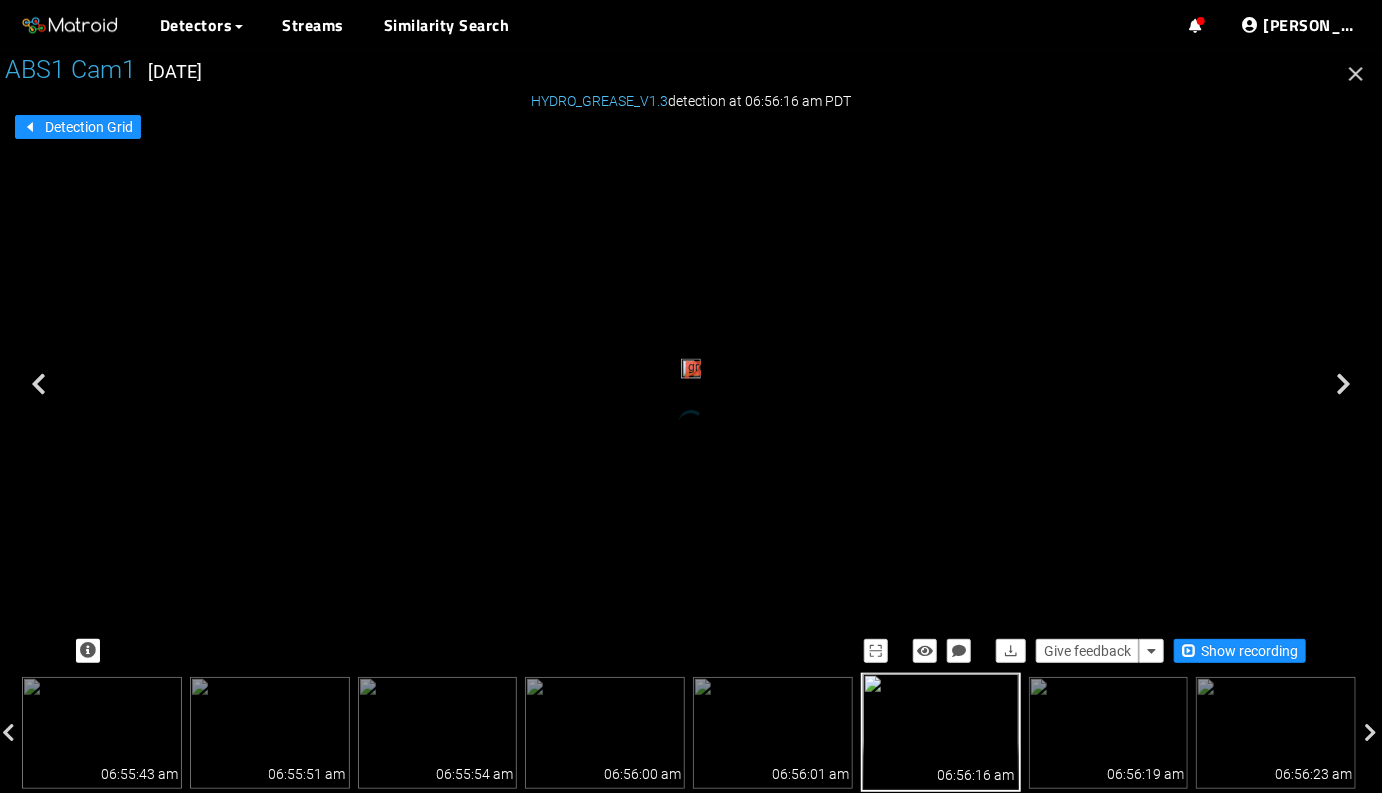 scroll, scrollTop: 0, scrollLeft: 0, axis: both 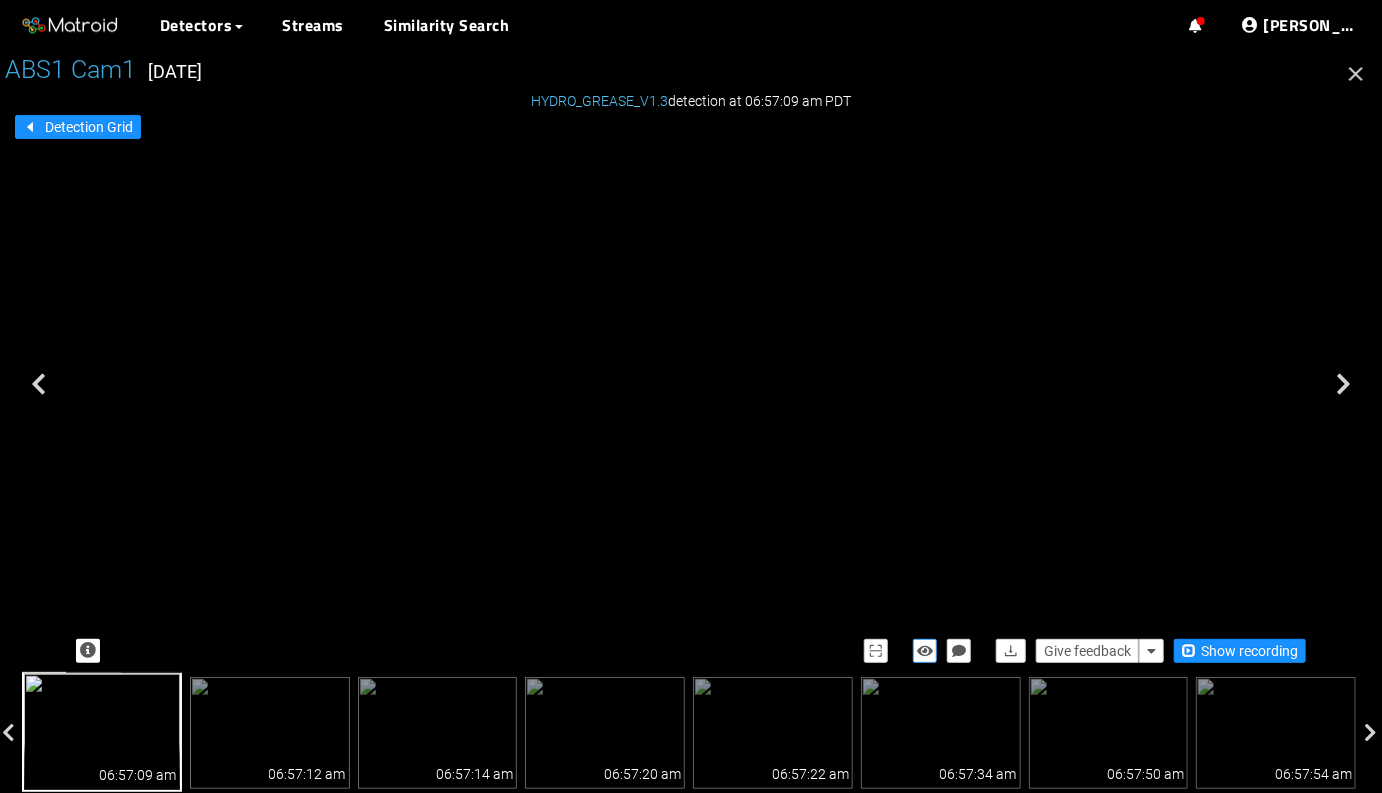 click at bounding box center (925, 651) 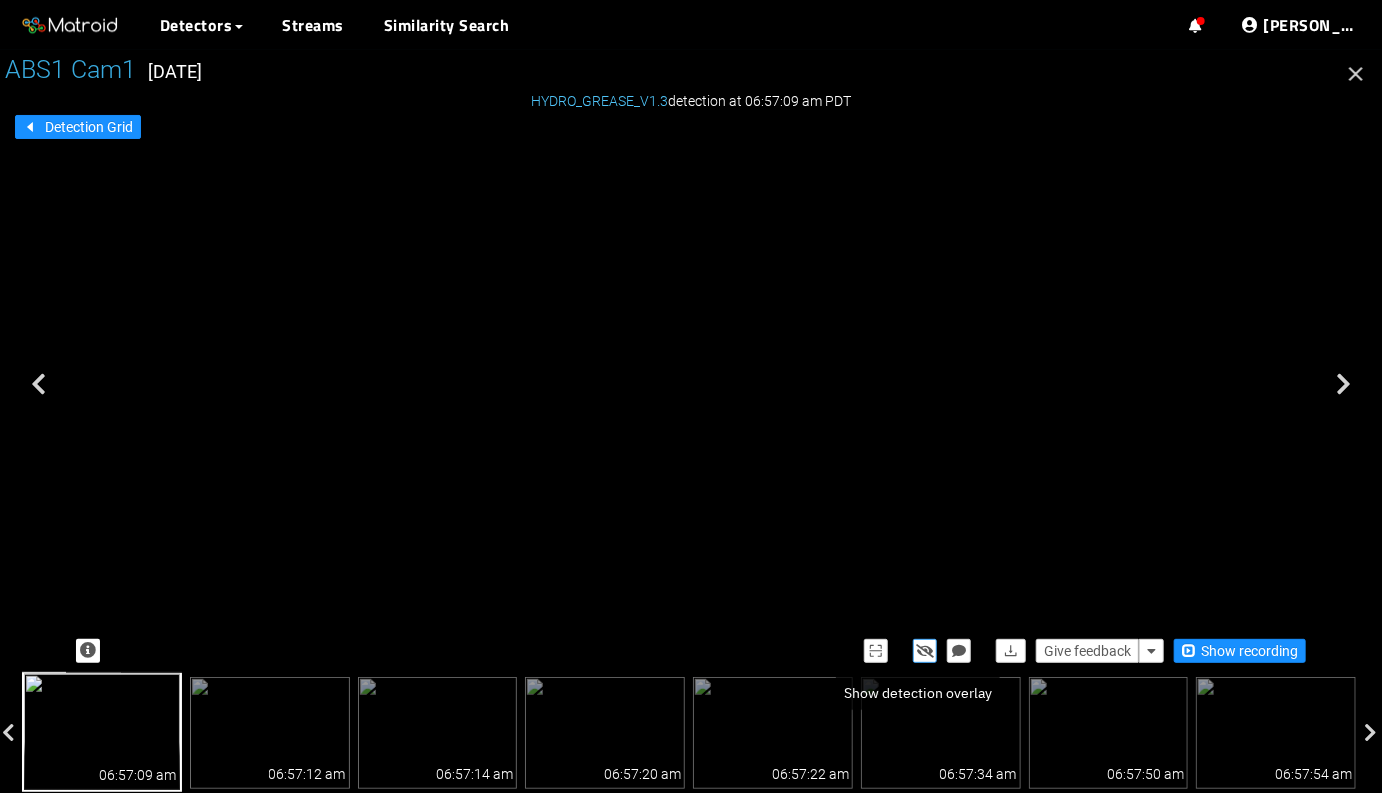 click at bounding box center [925, 651] 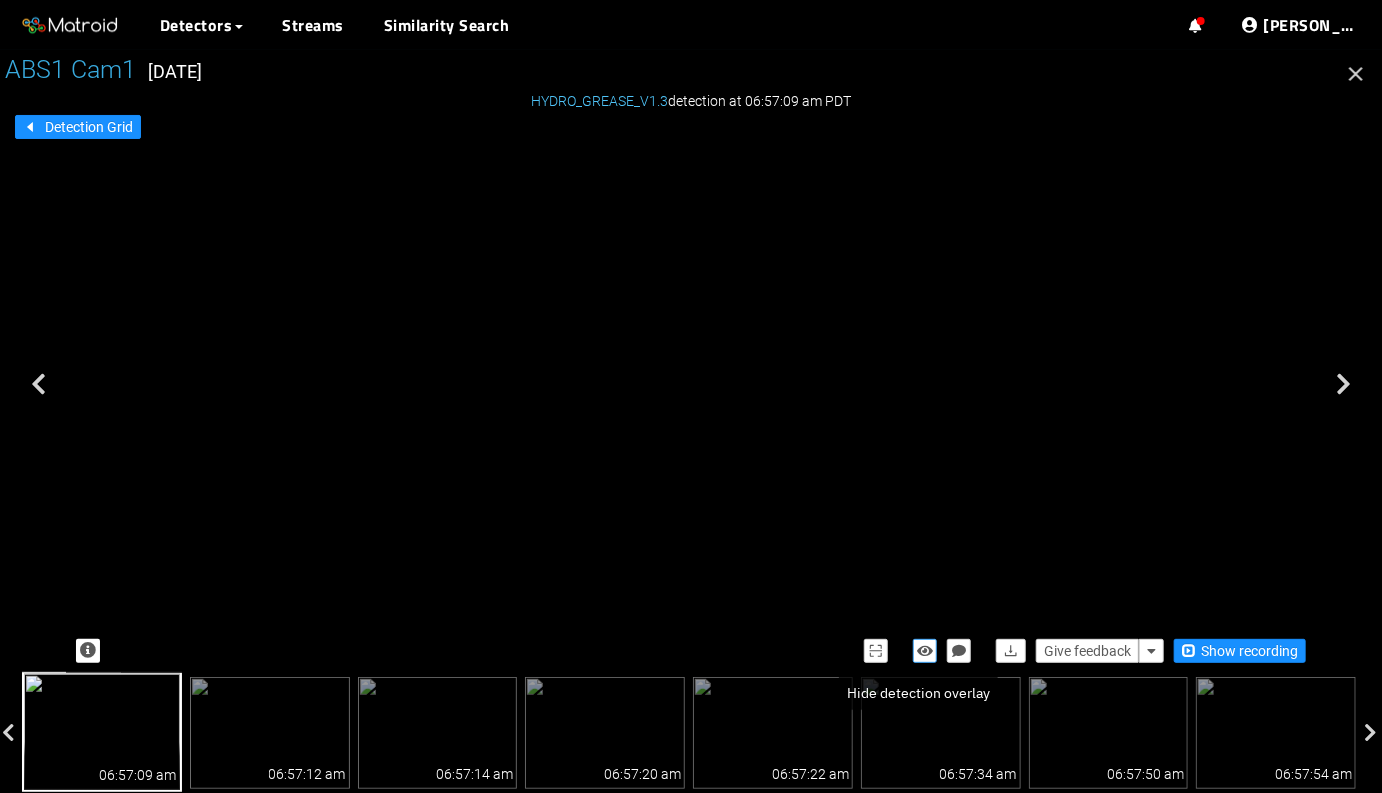 click at bounding box center (925, 651) 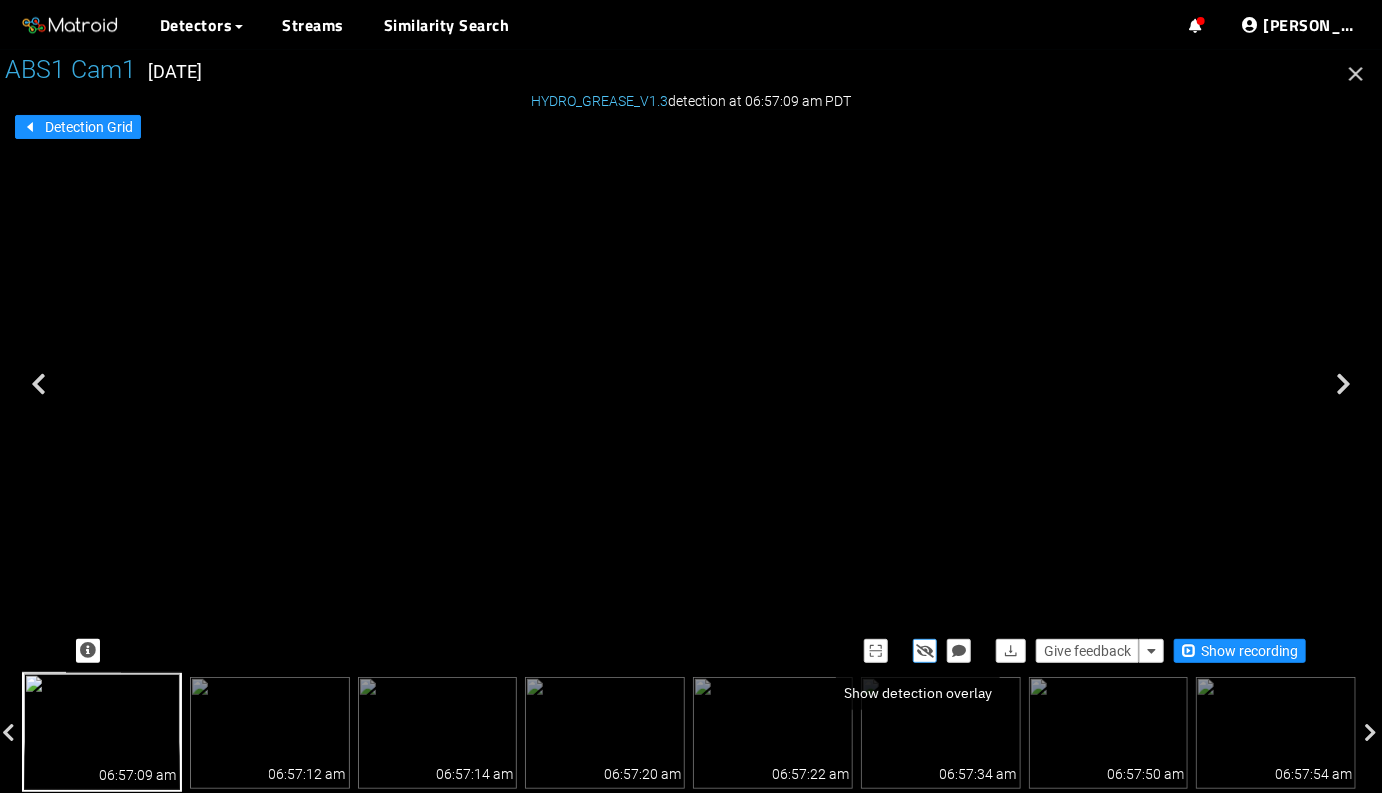 click at bounding box center (925, 651) 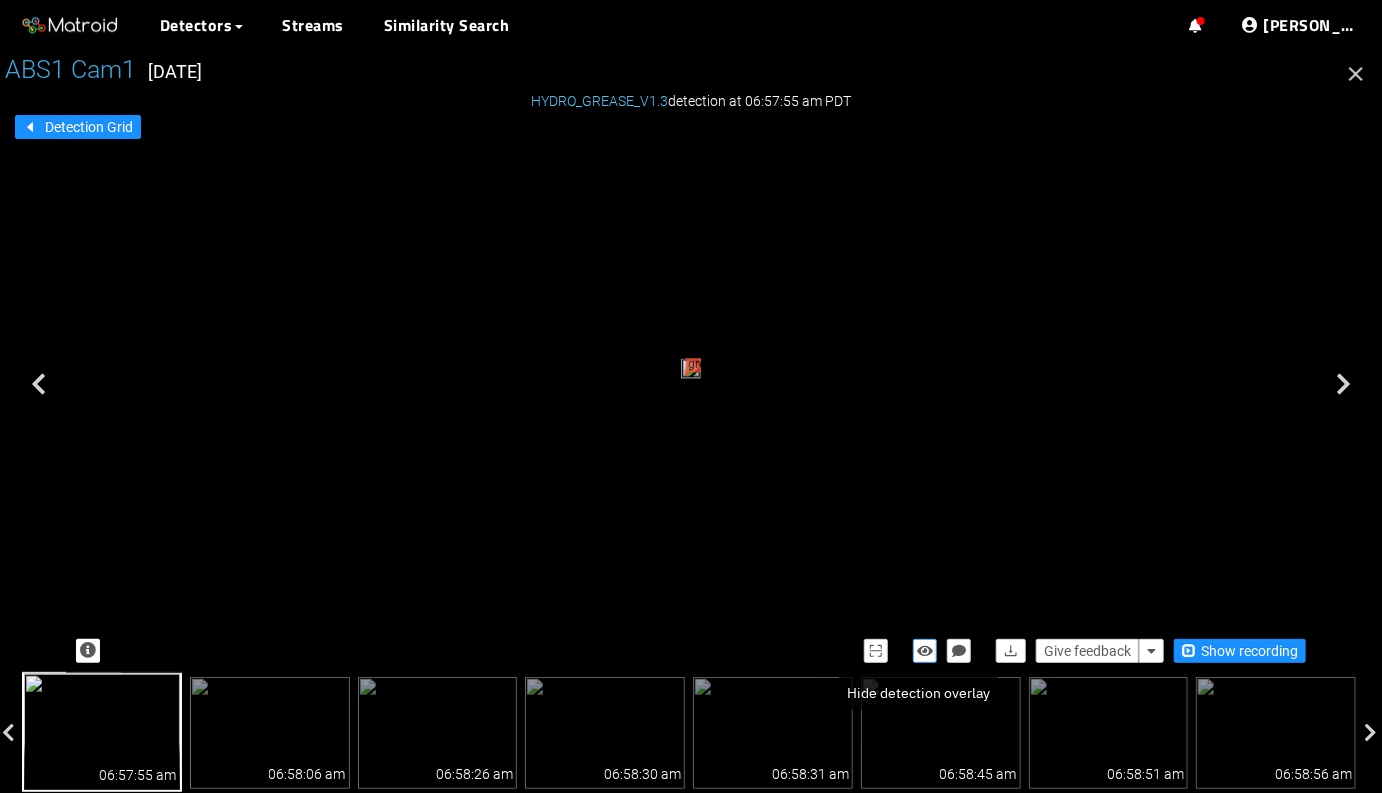 click at bounding box center [925, 651] 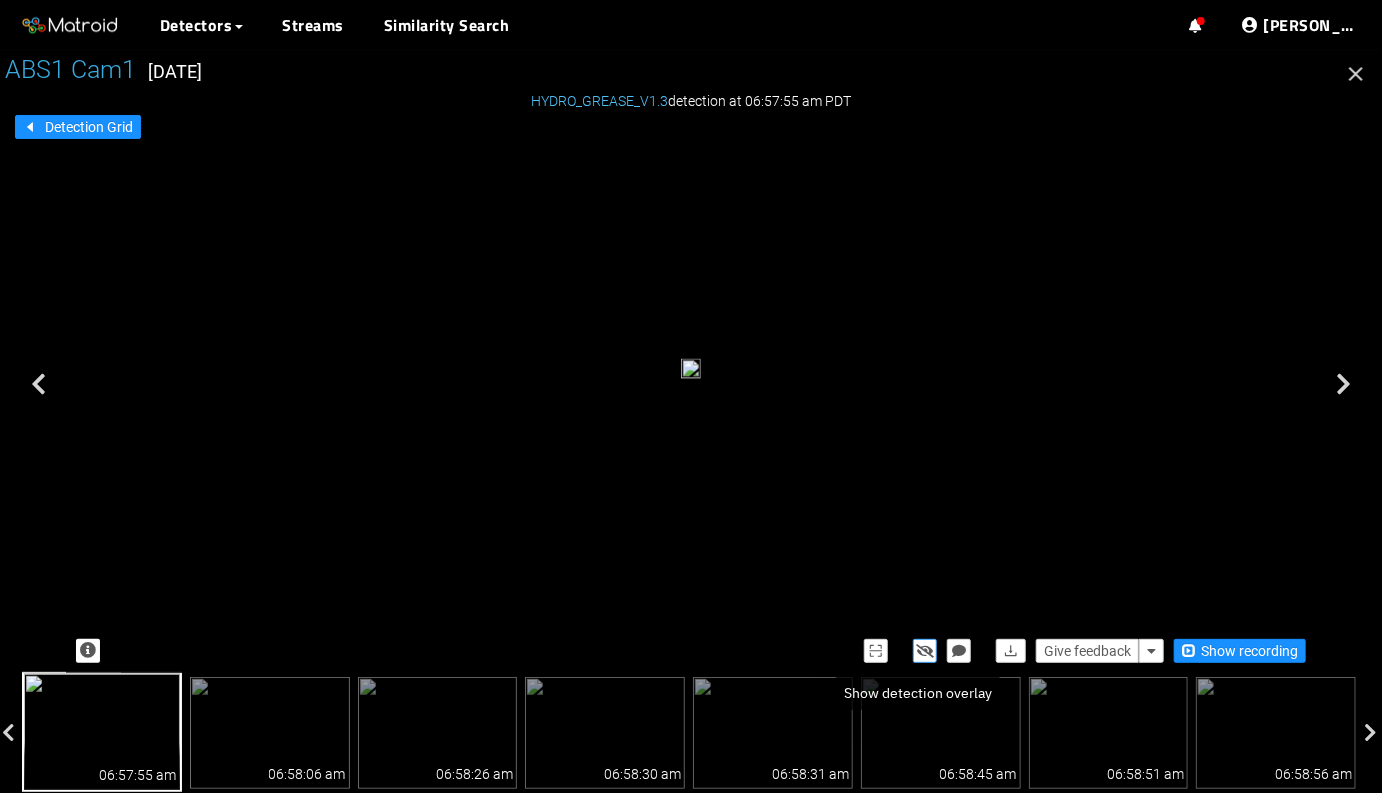 click at bounding box center (925, 651) 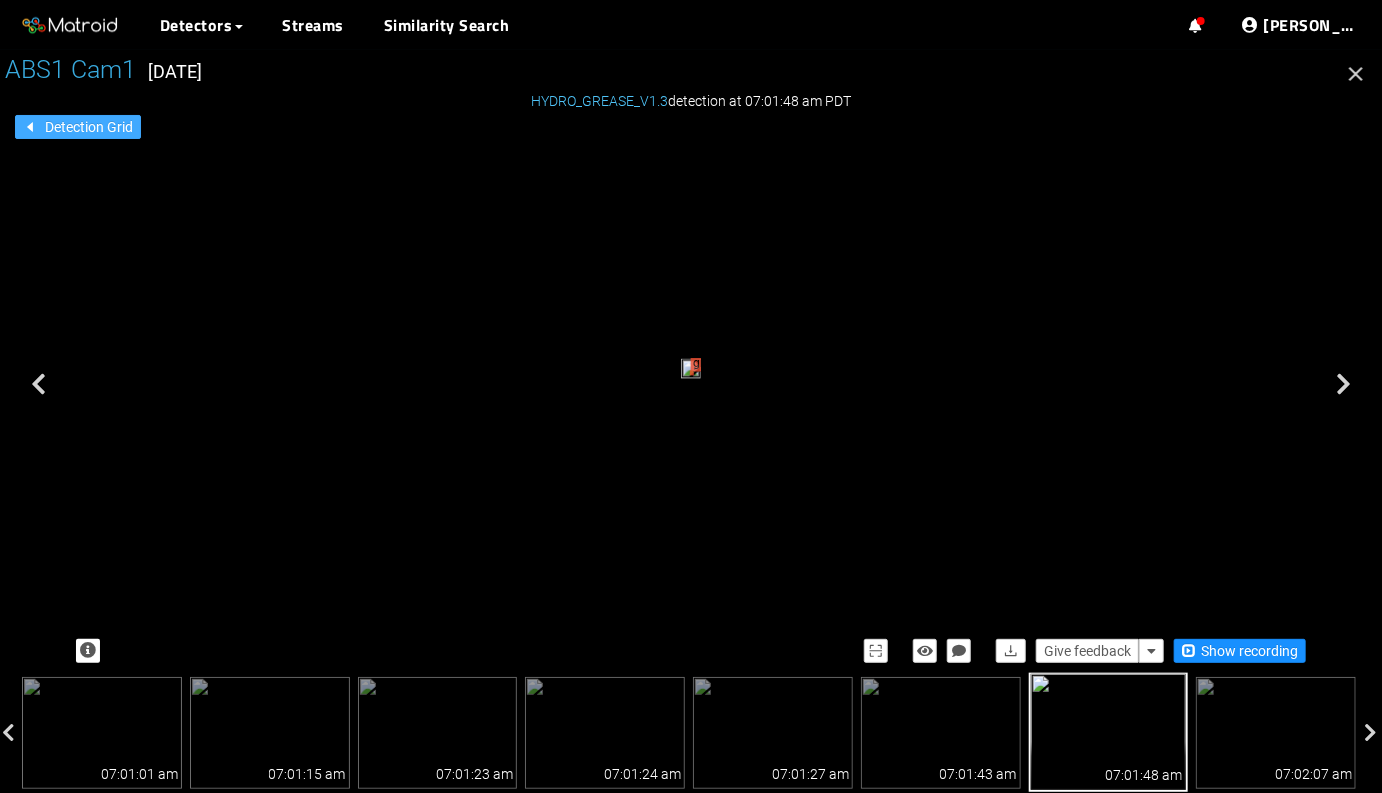 click on "Detection Grid" at bounding box center [89, 127] 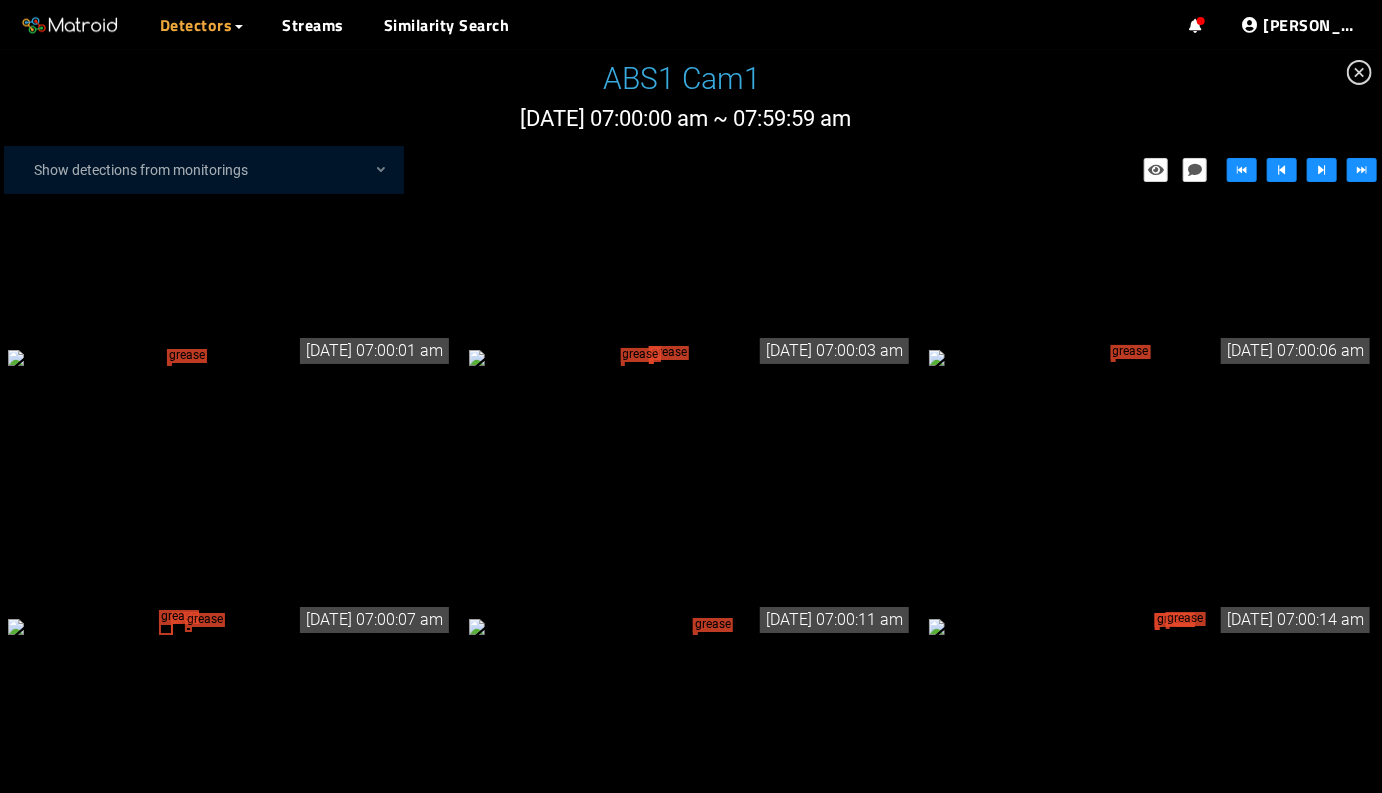 scroll, scrollTop: 1734, scrollLeft: 0, axis: vertical 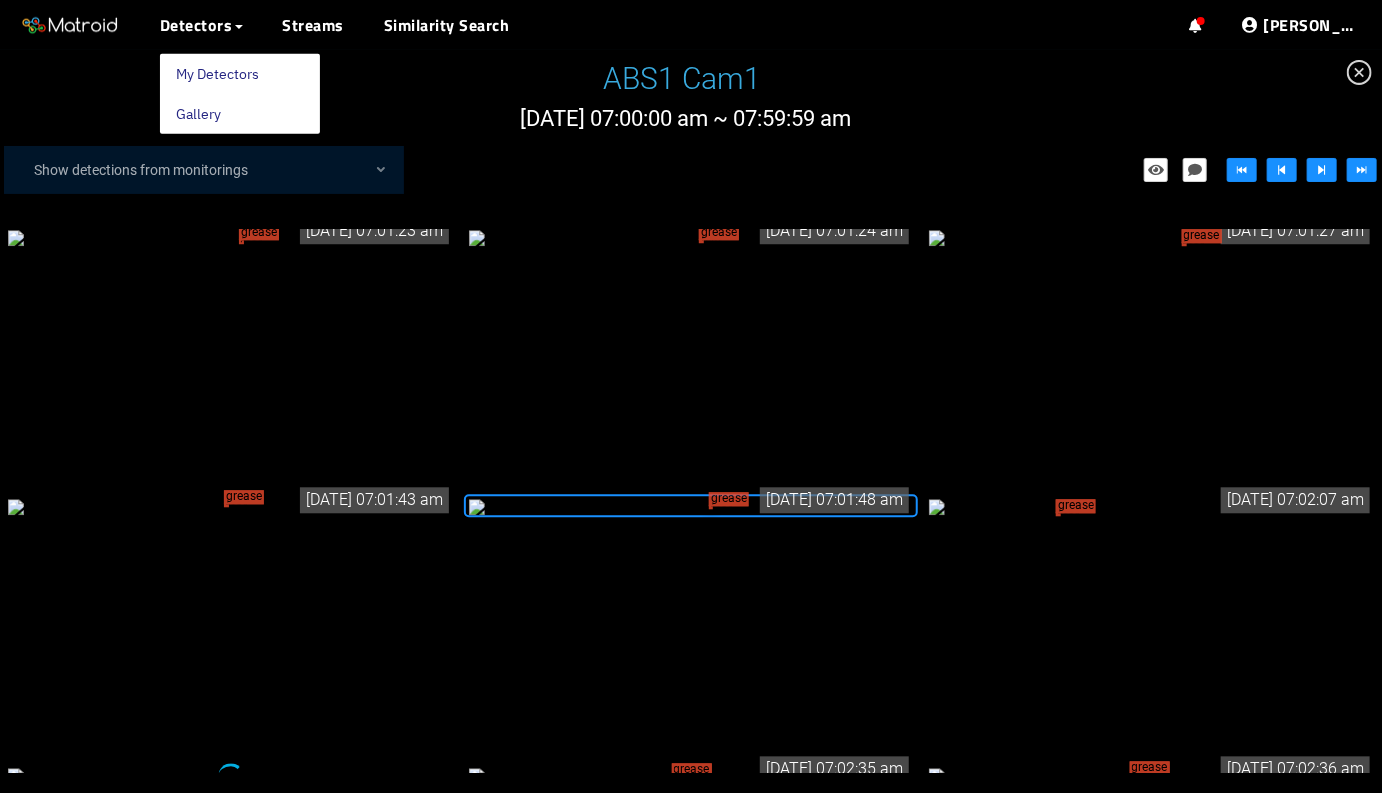 click on "My Detectors" at bounding box center (217, 74) 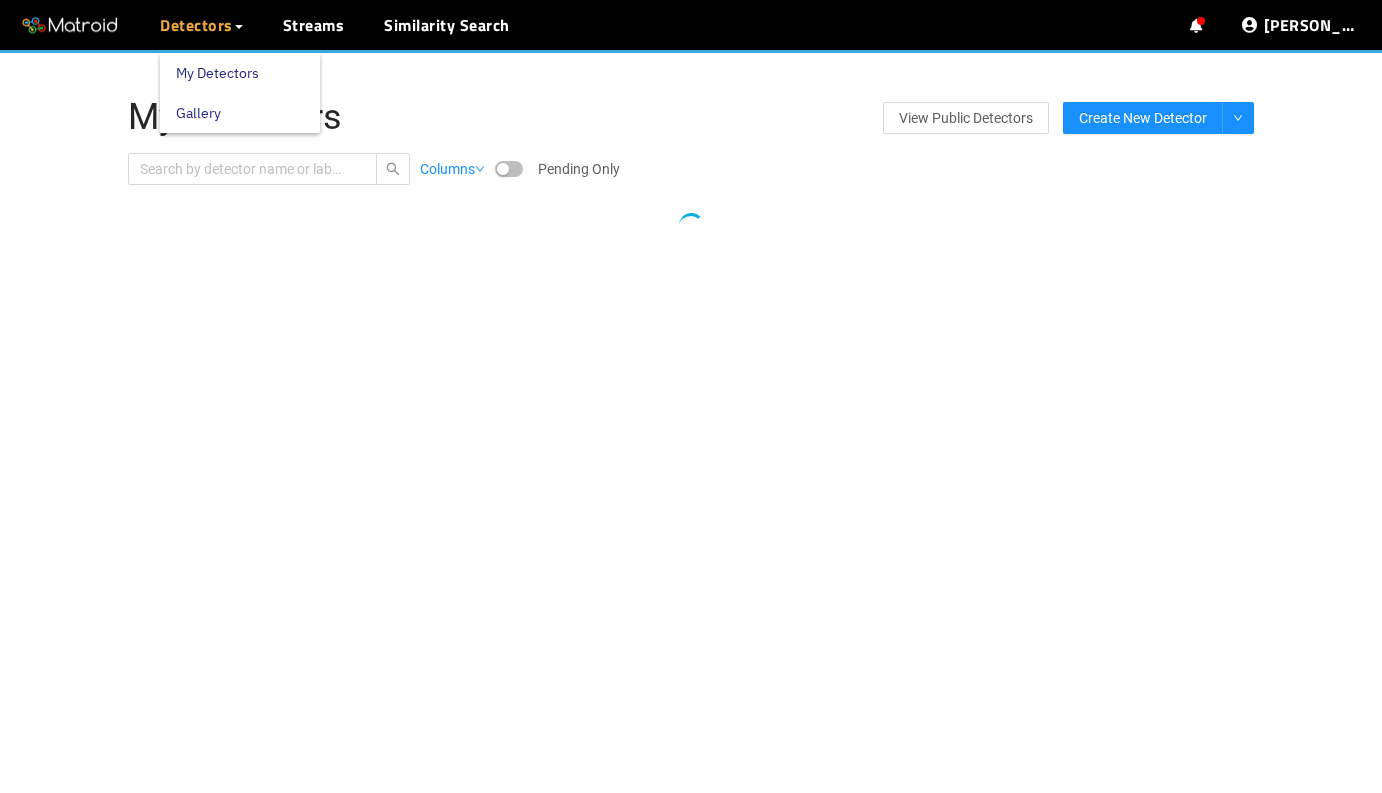 scroll, scrollTop: 0, scrollLeft: 0, axis: both 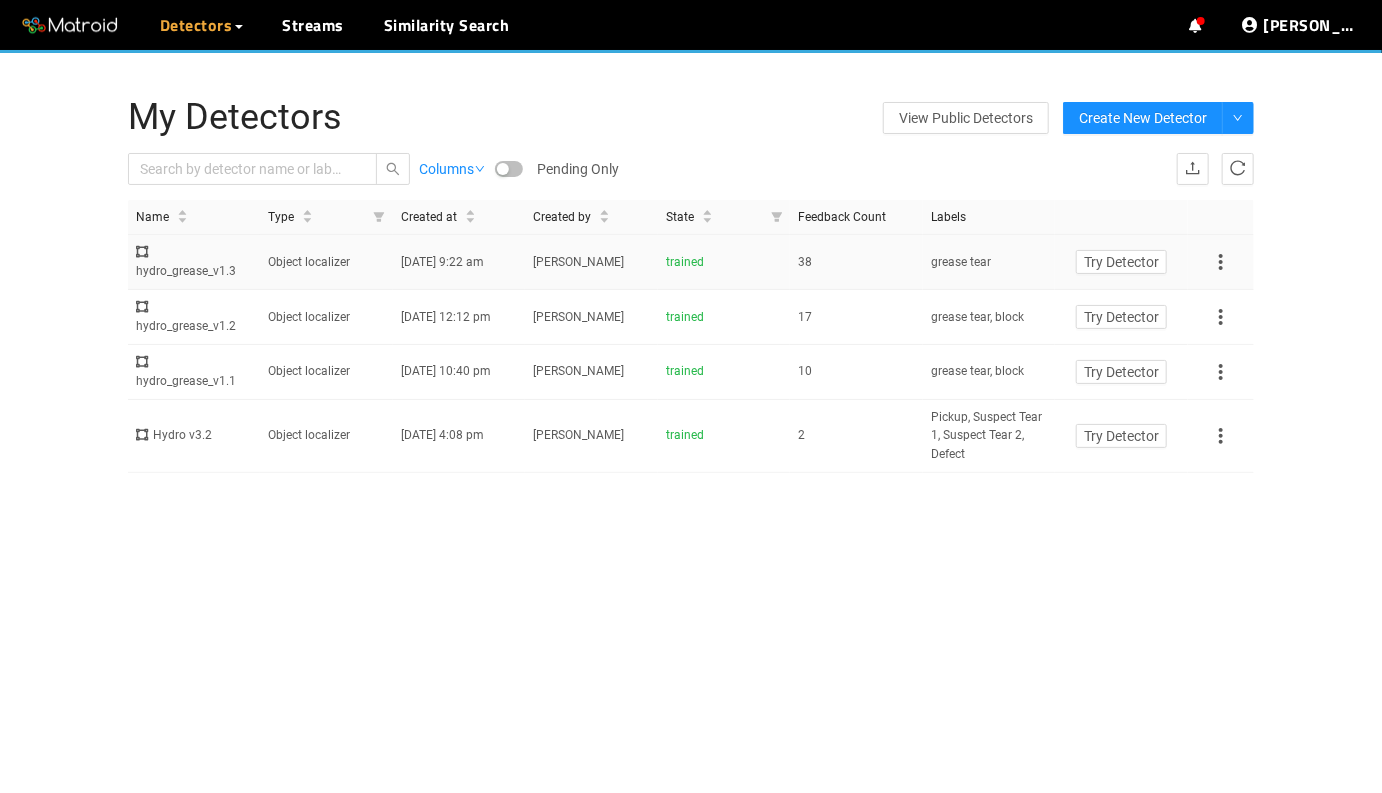 click on "Object localizer" at bounding box center [326, 262] 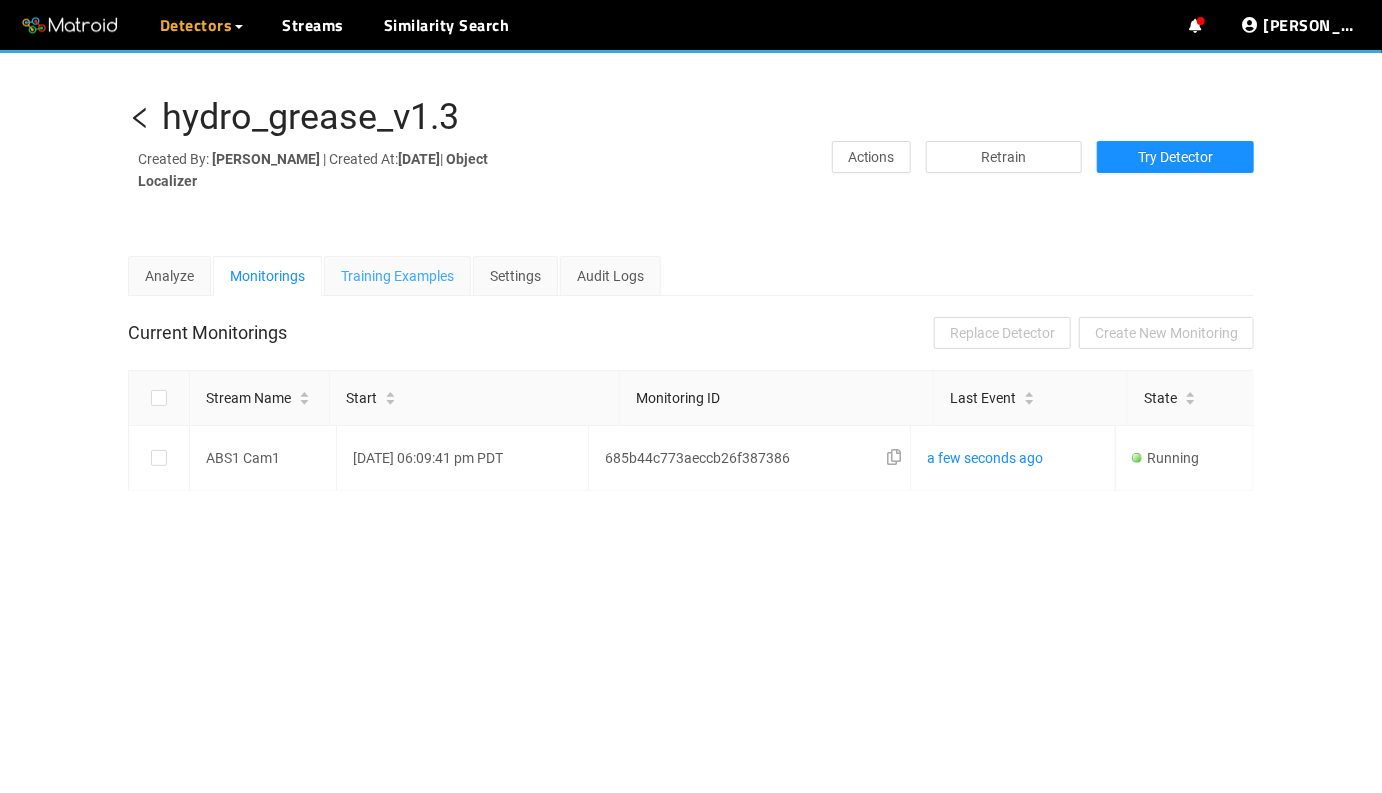 click on "Training Examples" at bounding box center [397, 276] 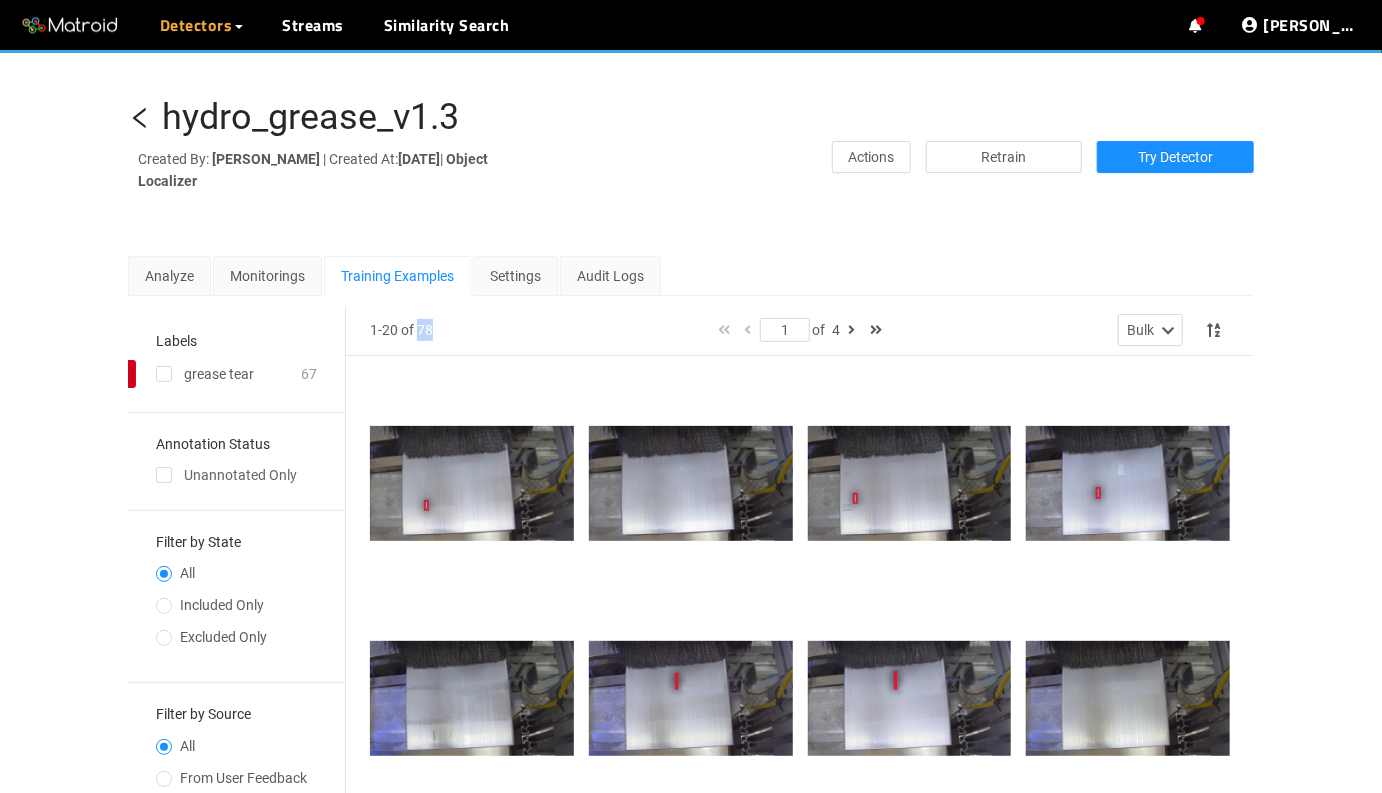drag, startPoint x: 455, startPoint y: 335, endPoint x: 423, endPoint y: 336, distance: 32.01562 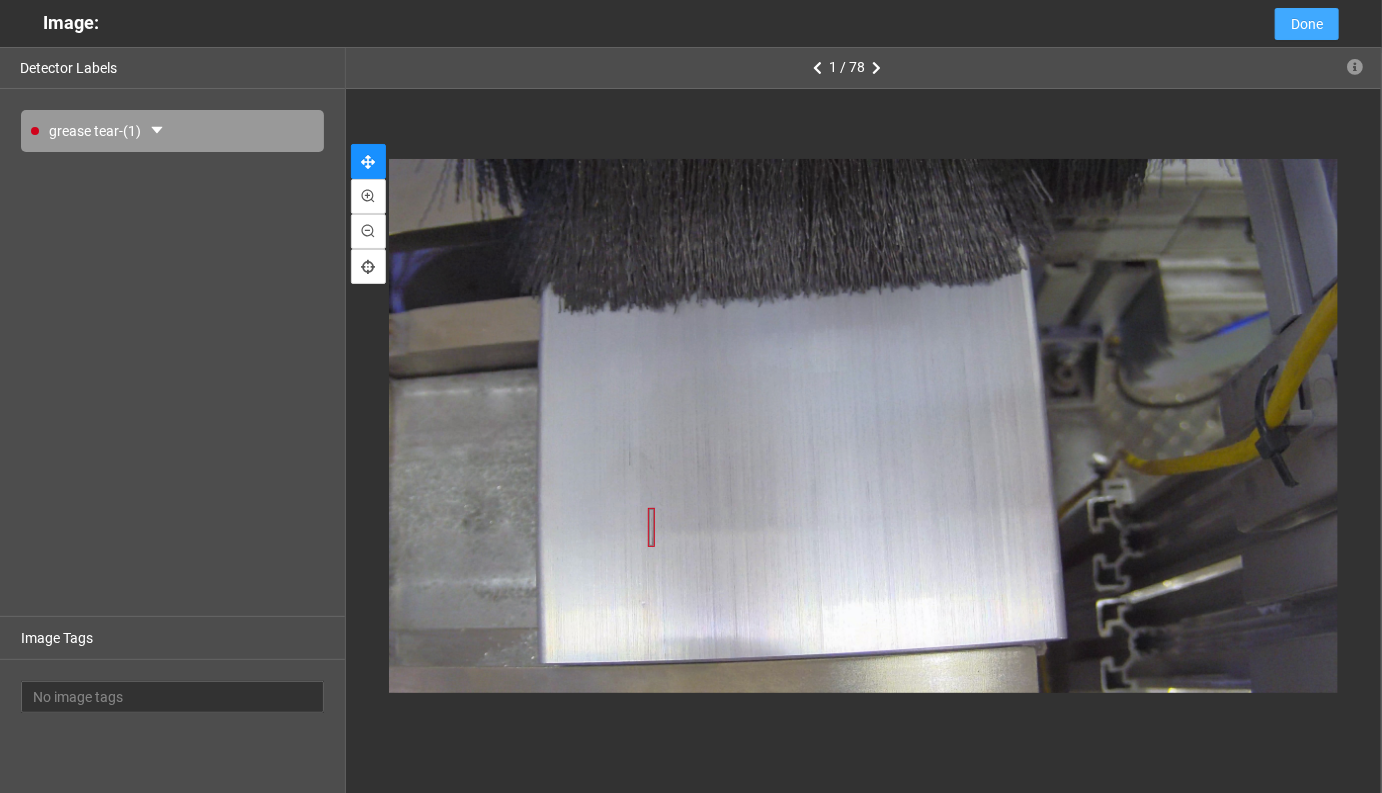 click on "Done" at bounding box center (1307, 24) 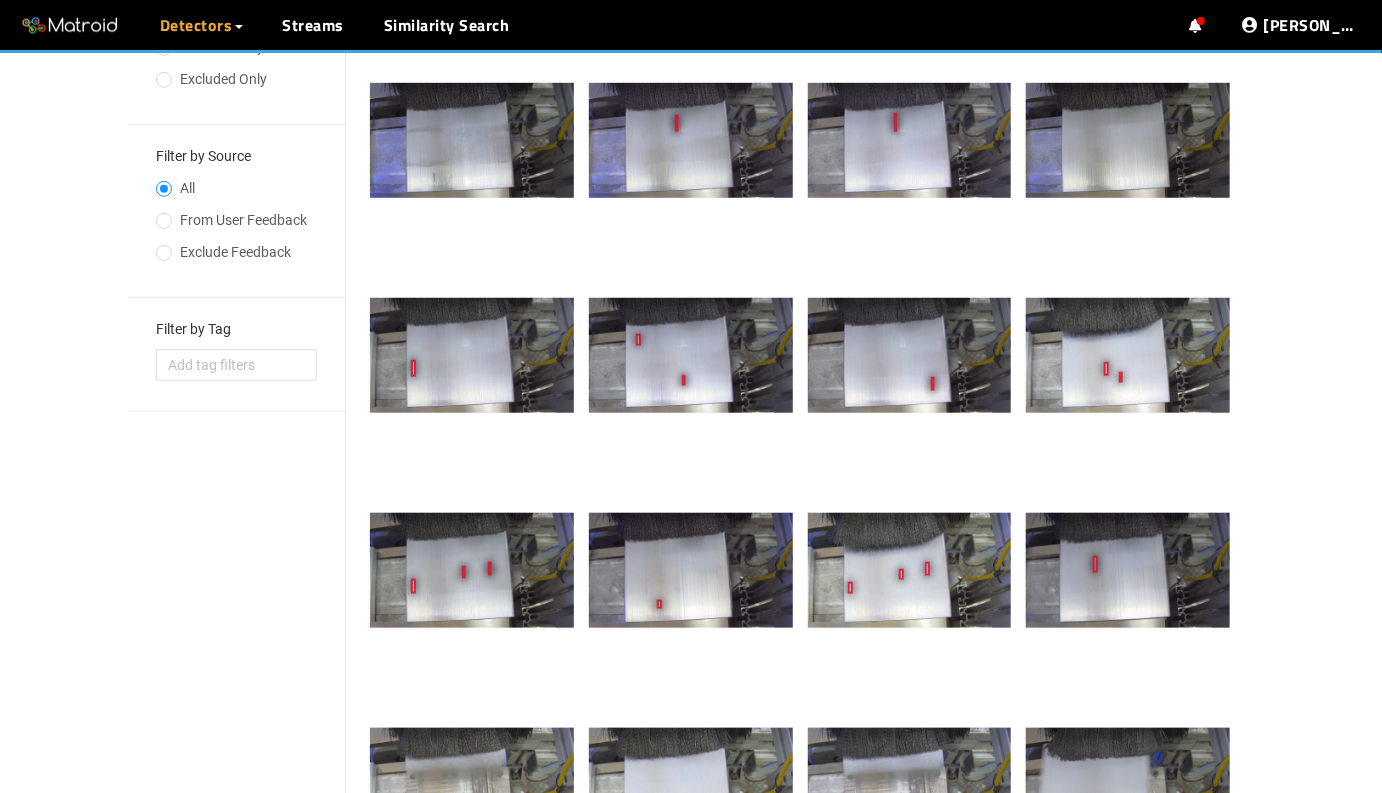 scroll, scrollTop: 590, scrollLeft: 0, axis: vertical 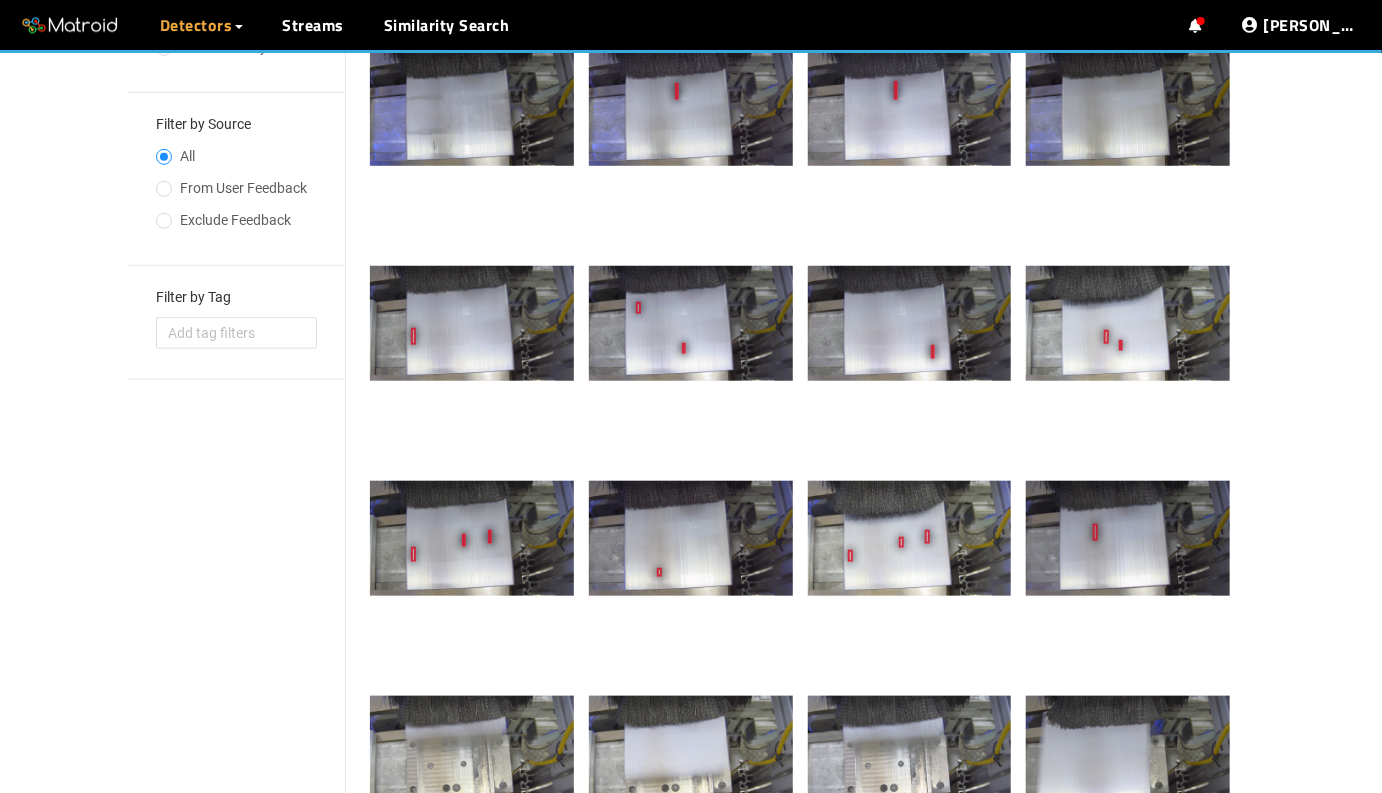 click at bounding box center [910, 538] 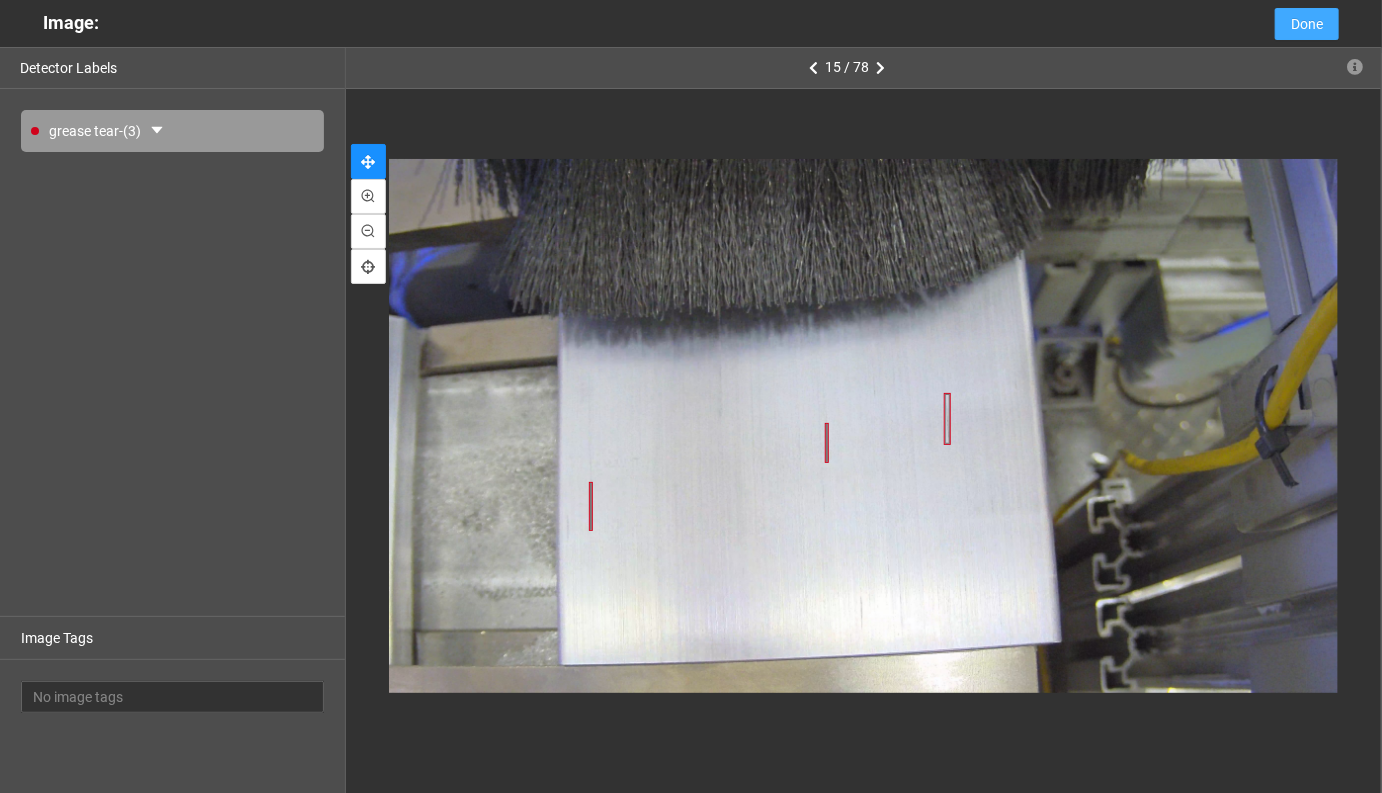 click on "Done" at bounding box center (1307, 24) 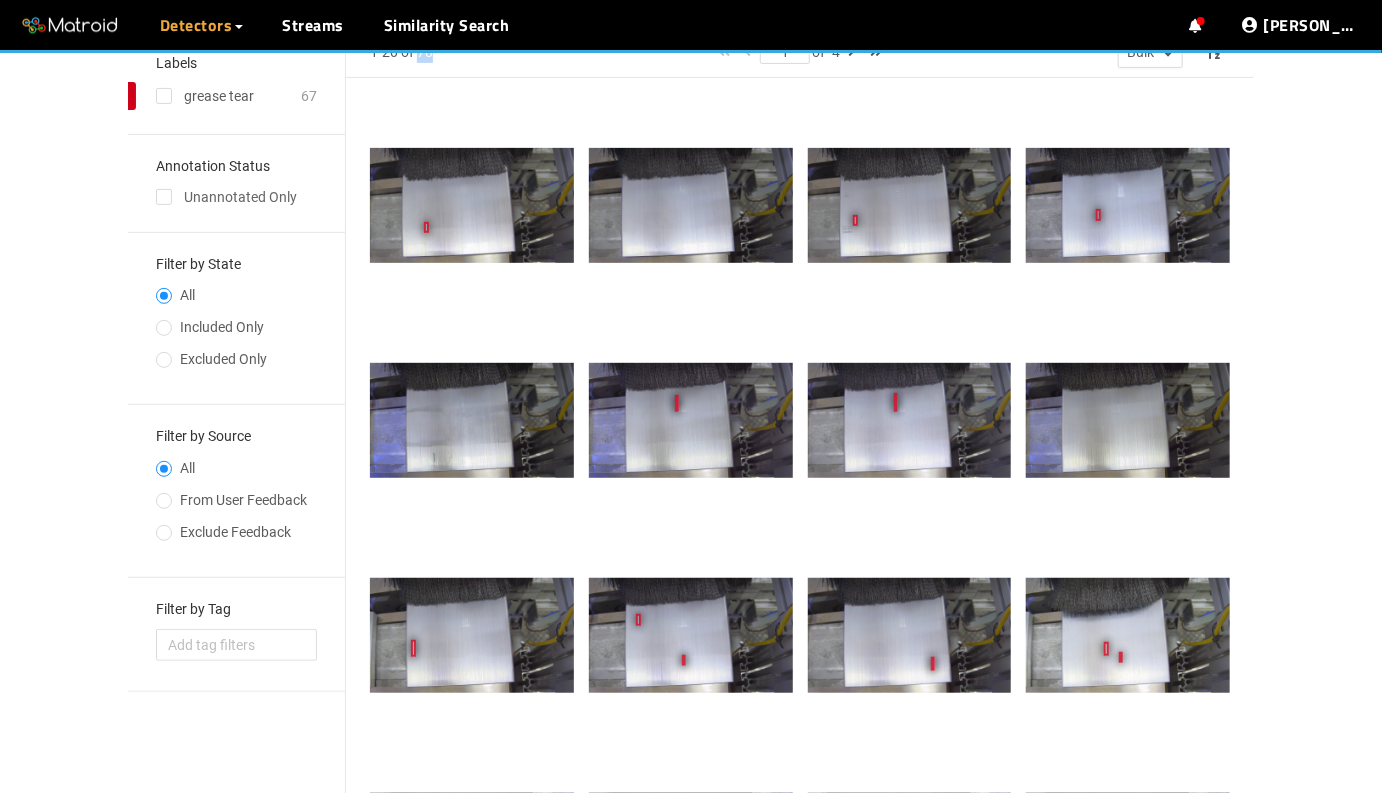 scroll, scrollTop: 0, scrollLeft: 0, axis: both 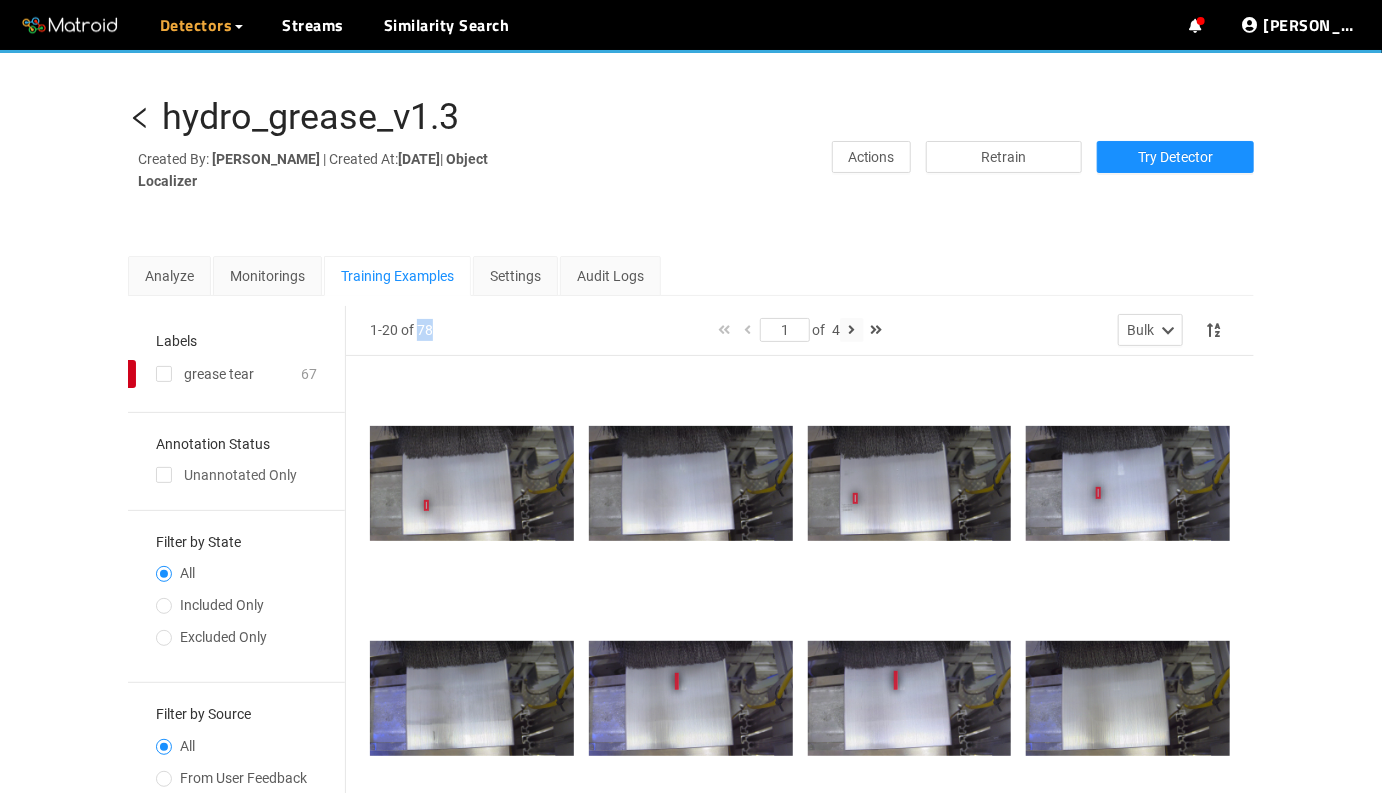 click at bounding box center [851, 330] 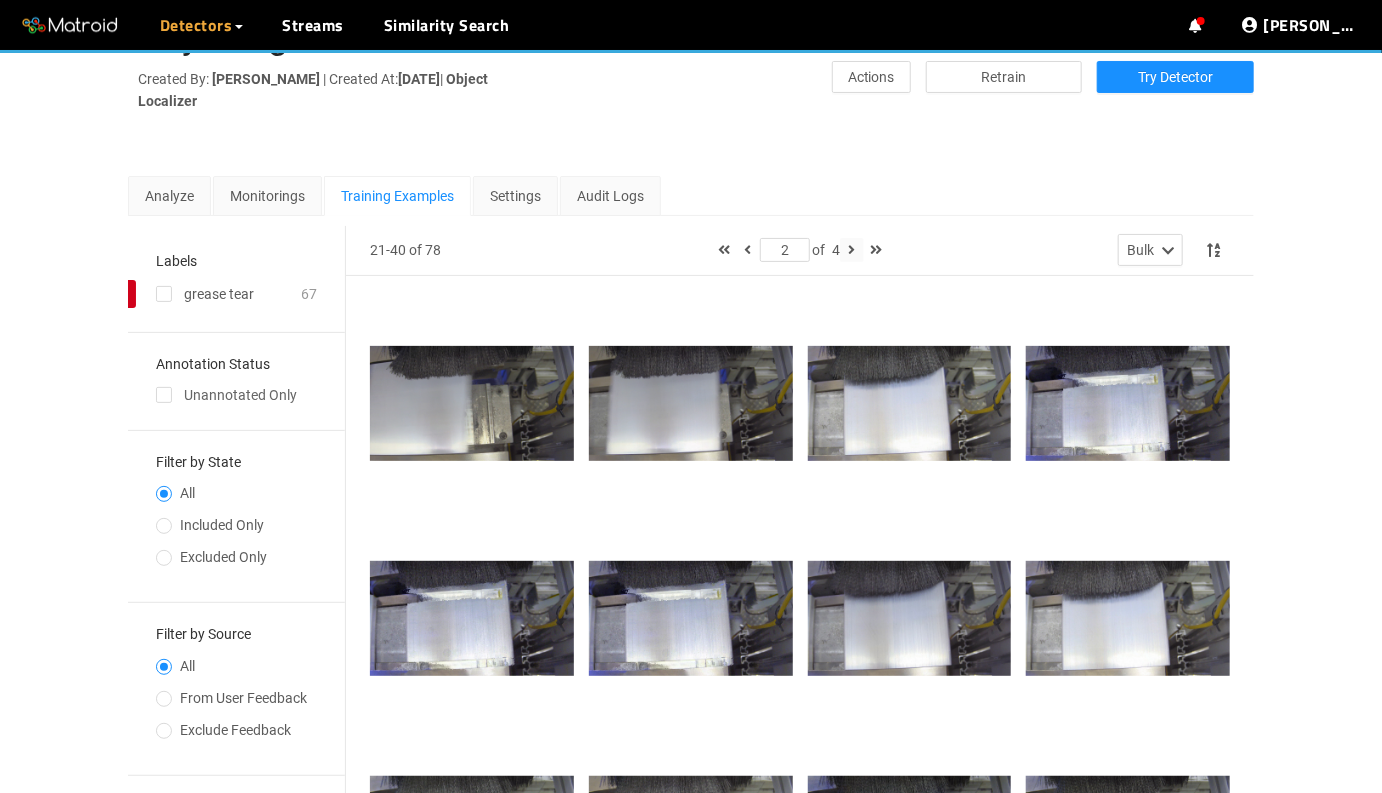 scroll, scrollTop: 0, scrollLeft: 0, axis: both 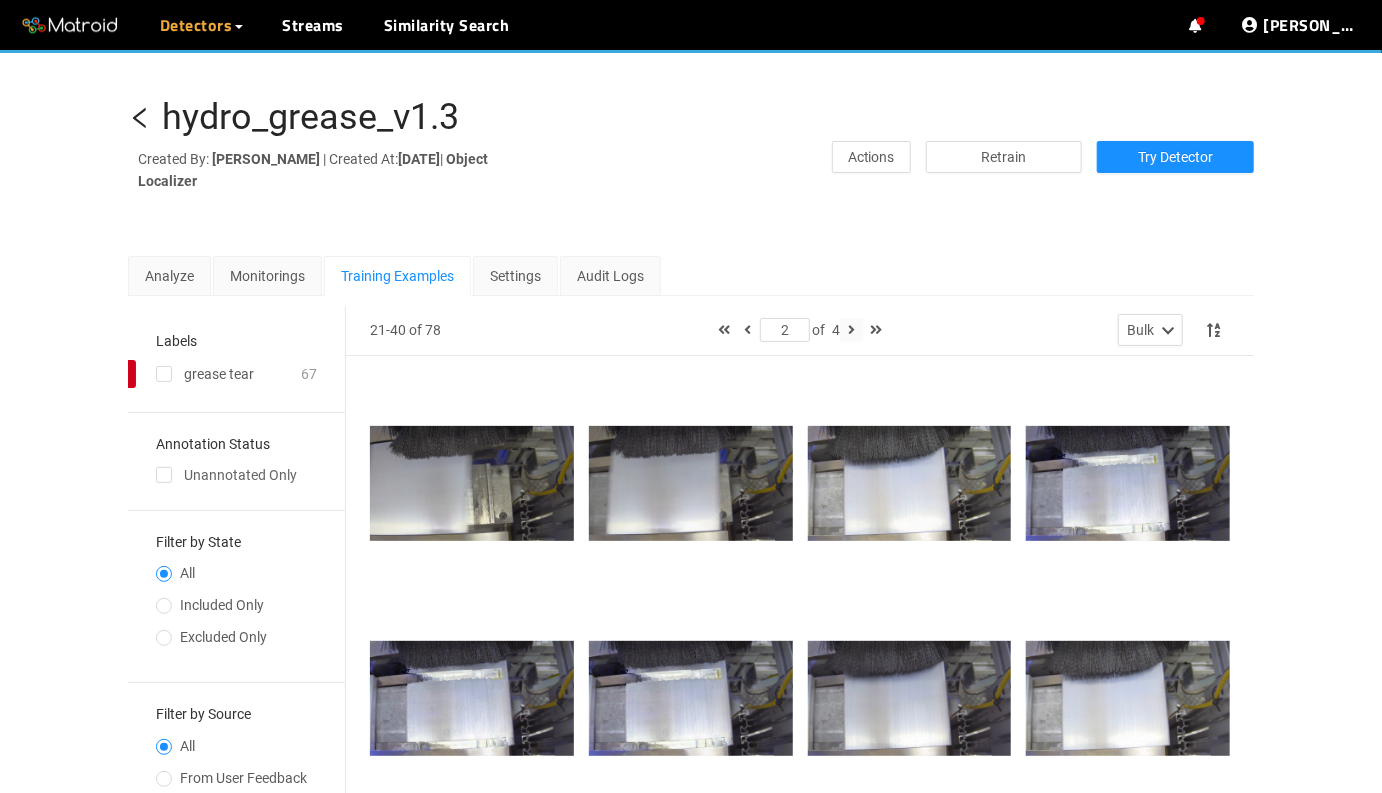 click at bounding box center [851, 330] 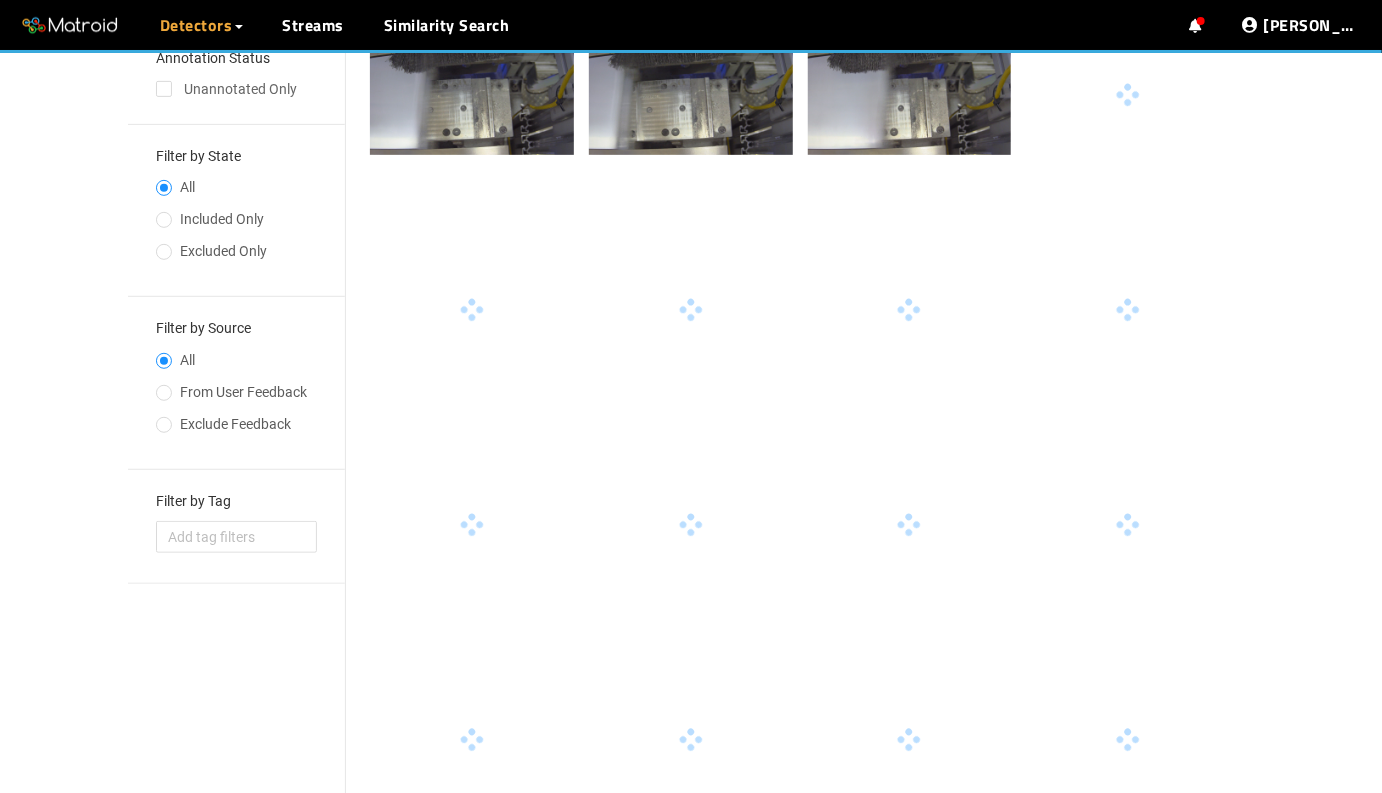 scroll, scrollTop: 480, scrollLeft: 0, axis: vertical 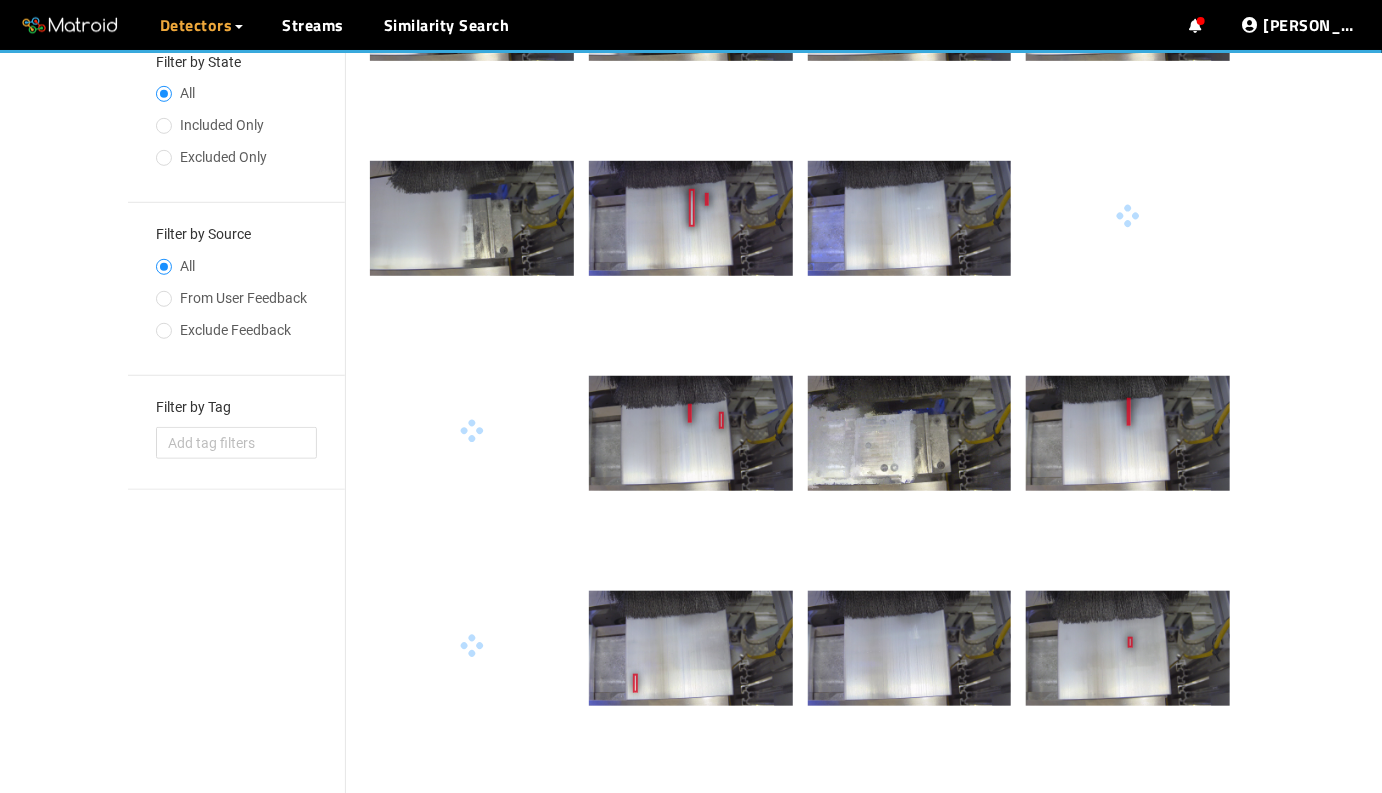 click at bounding box center (691, 218) 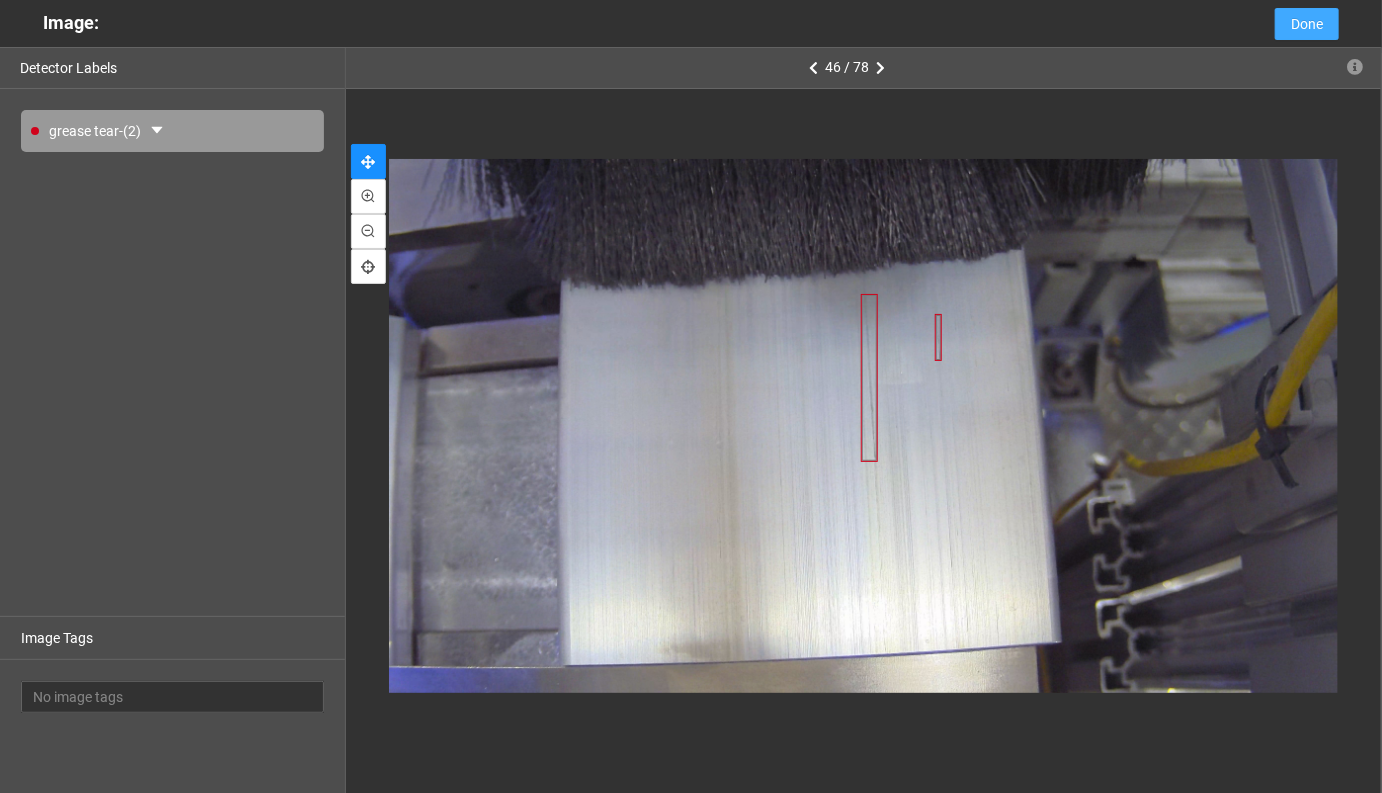 click on "Done" at bounding box center (1307, 24) 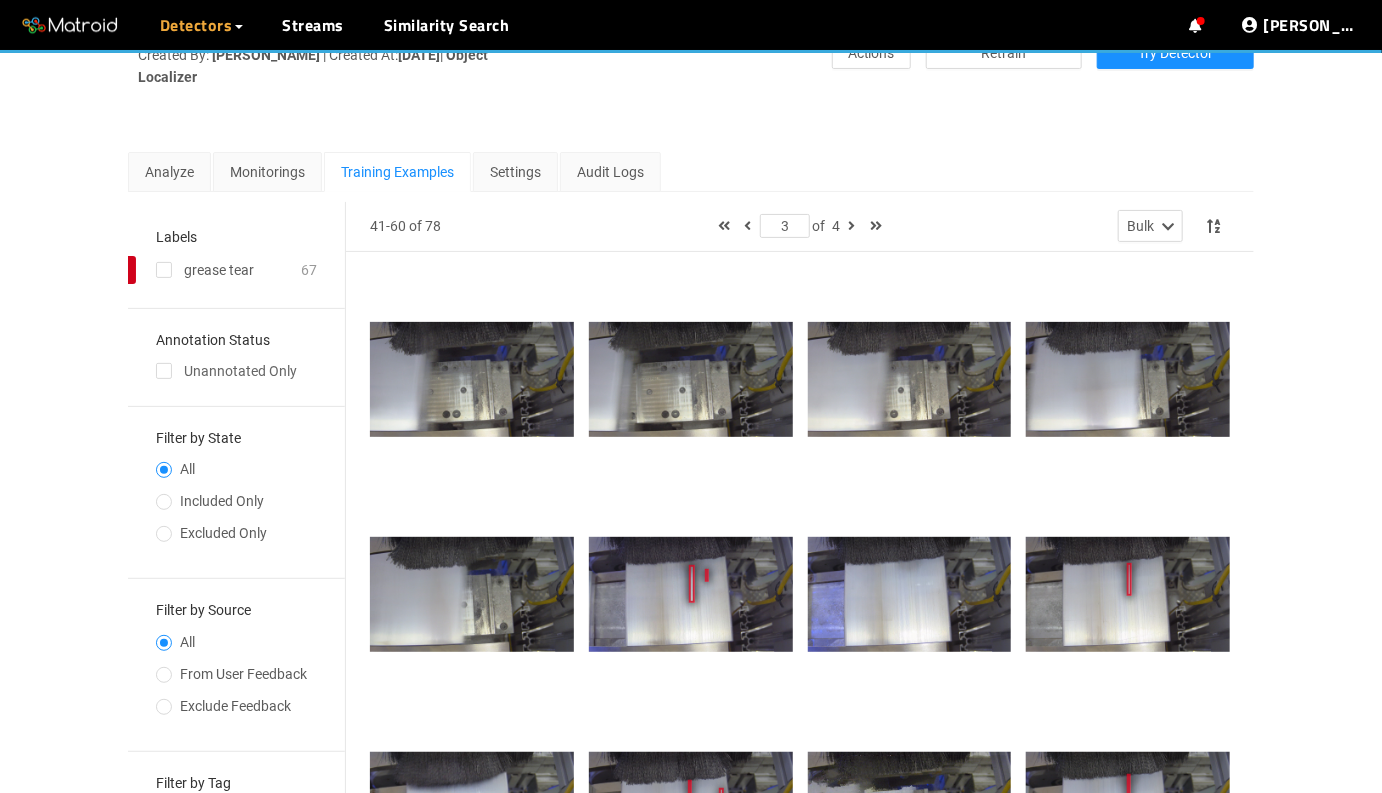scroll, scrollTop: 0, scrollLeft: 0, axis: both 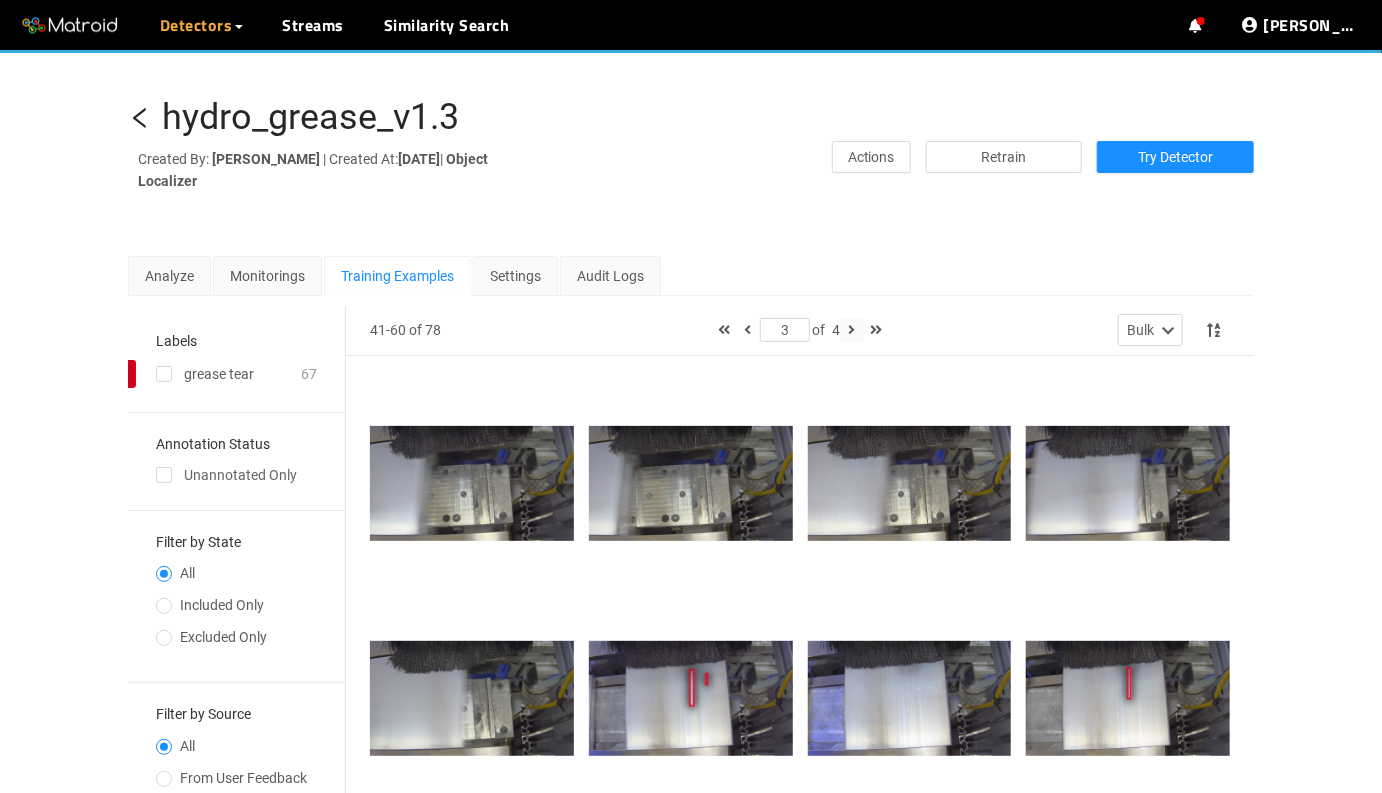 click at bounding box center (851, 330) 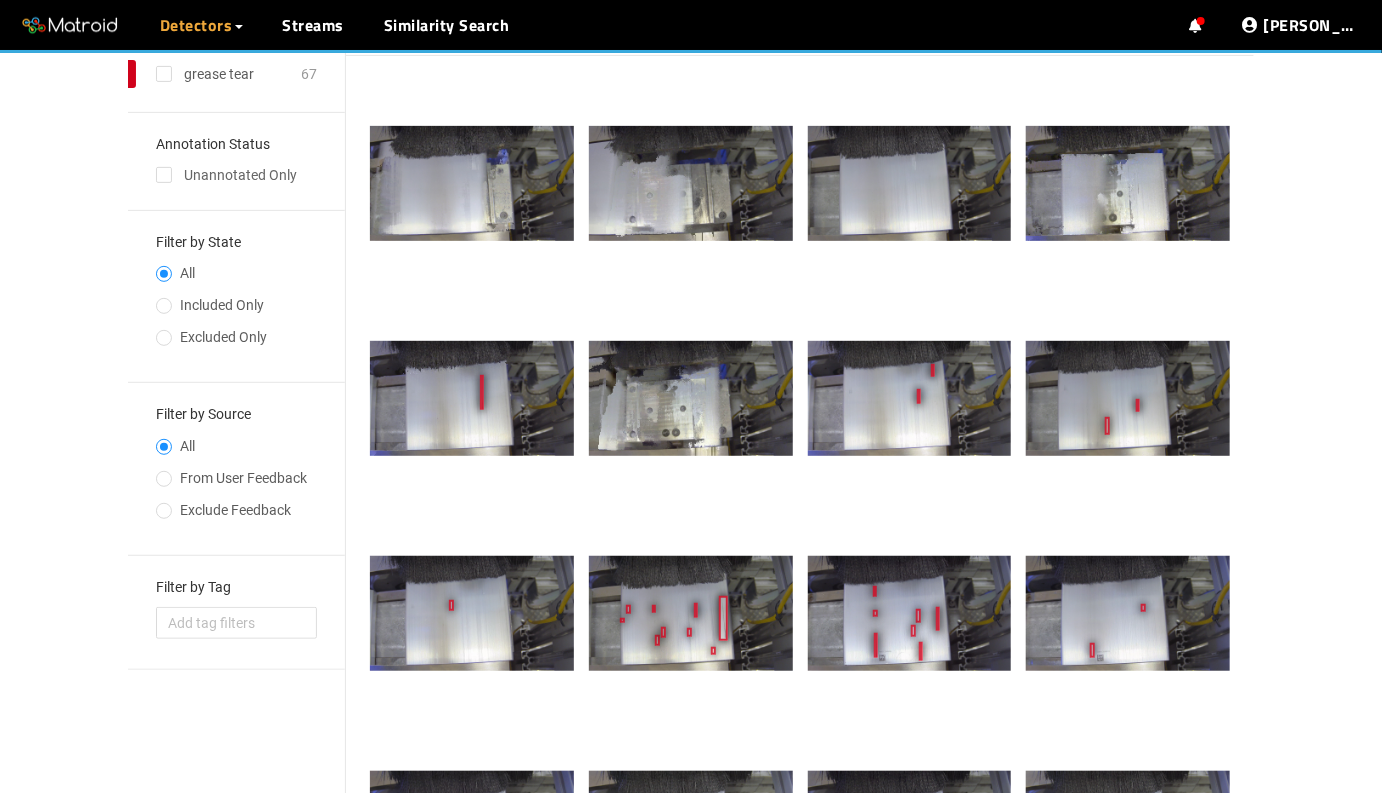 scroll, scrollTop: 725, scrollLeft: 0, axis: vertical 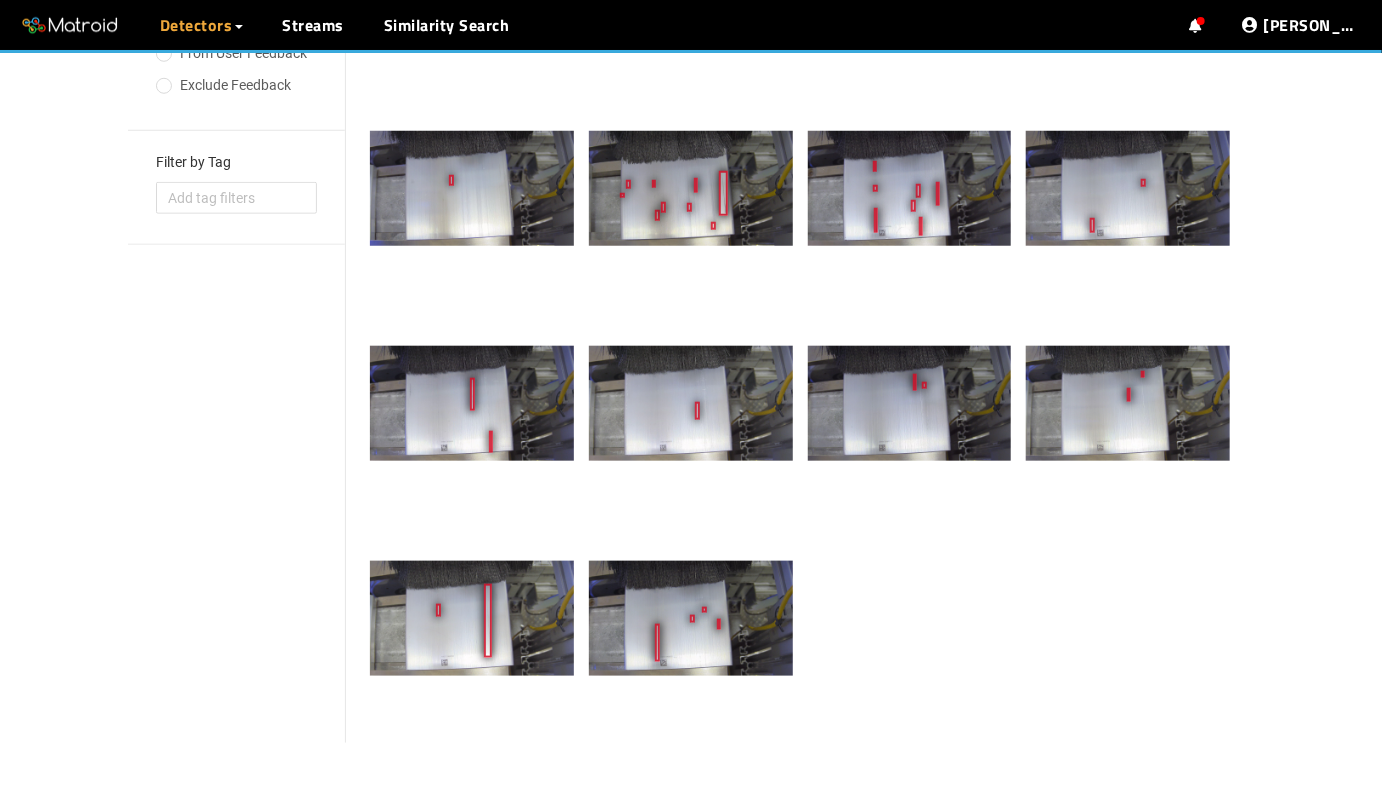 click at bounding box center (691, 188) 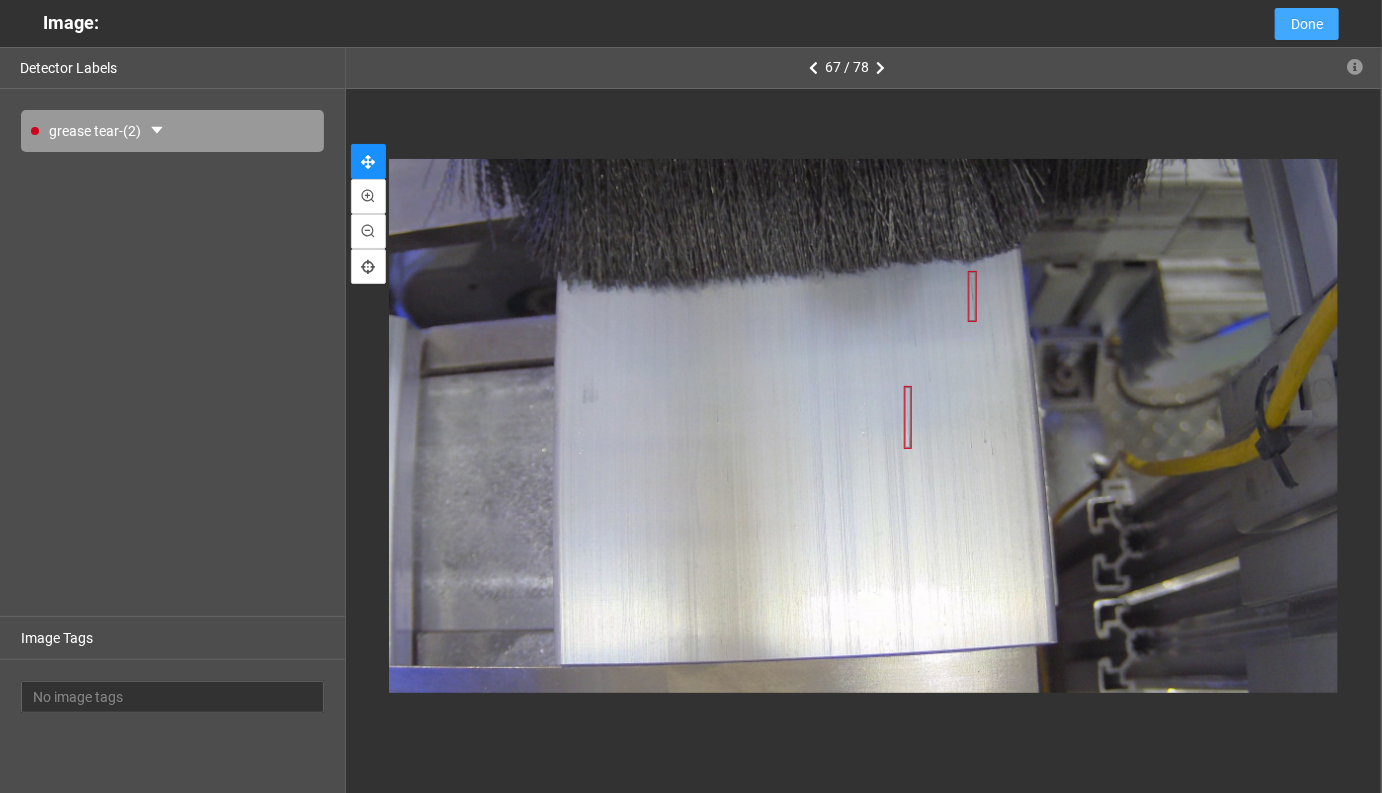 click on "Done" at bounding box center [1307, 24] 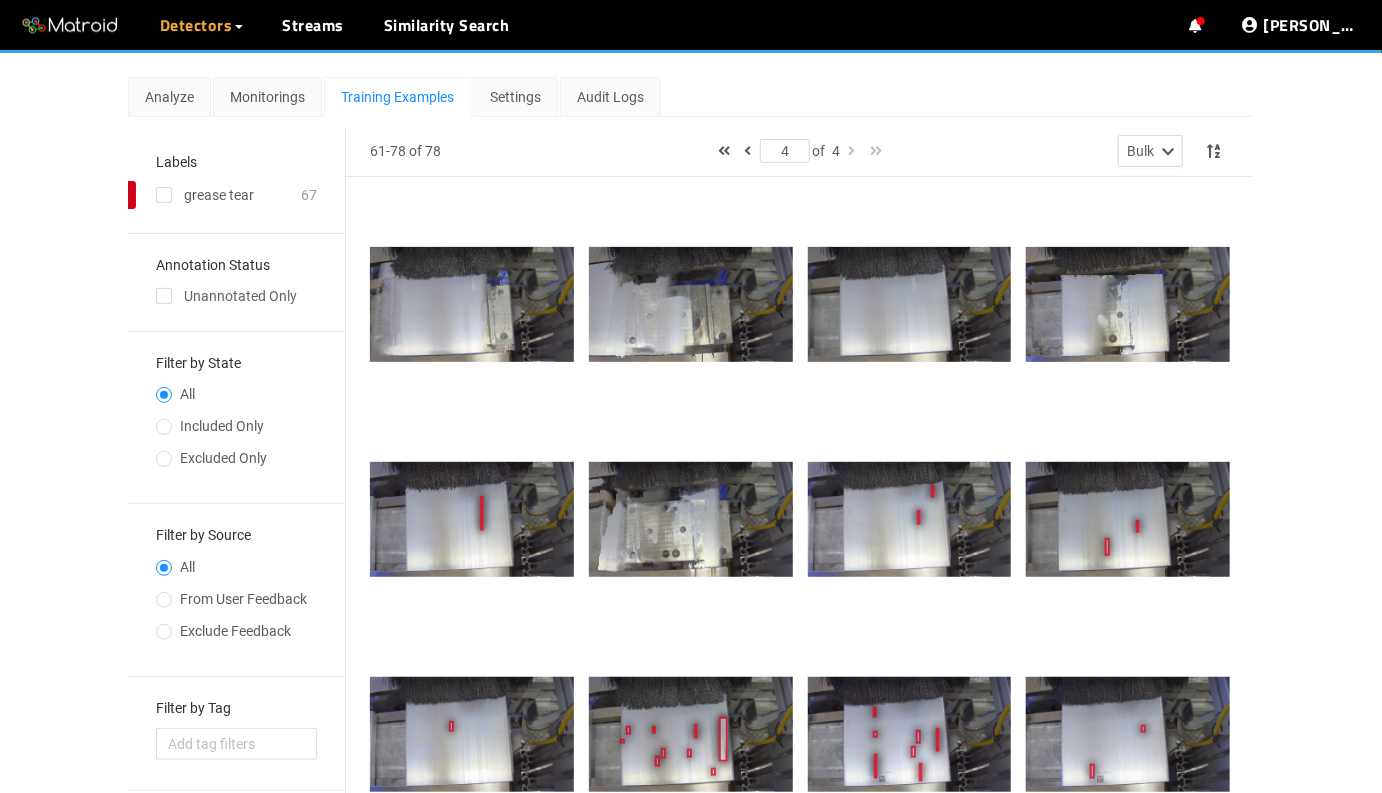scroll, scrollTop: 80, scrollLeft: 0, axis: vertical 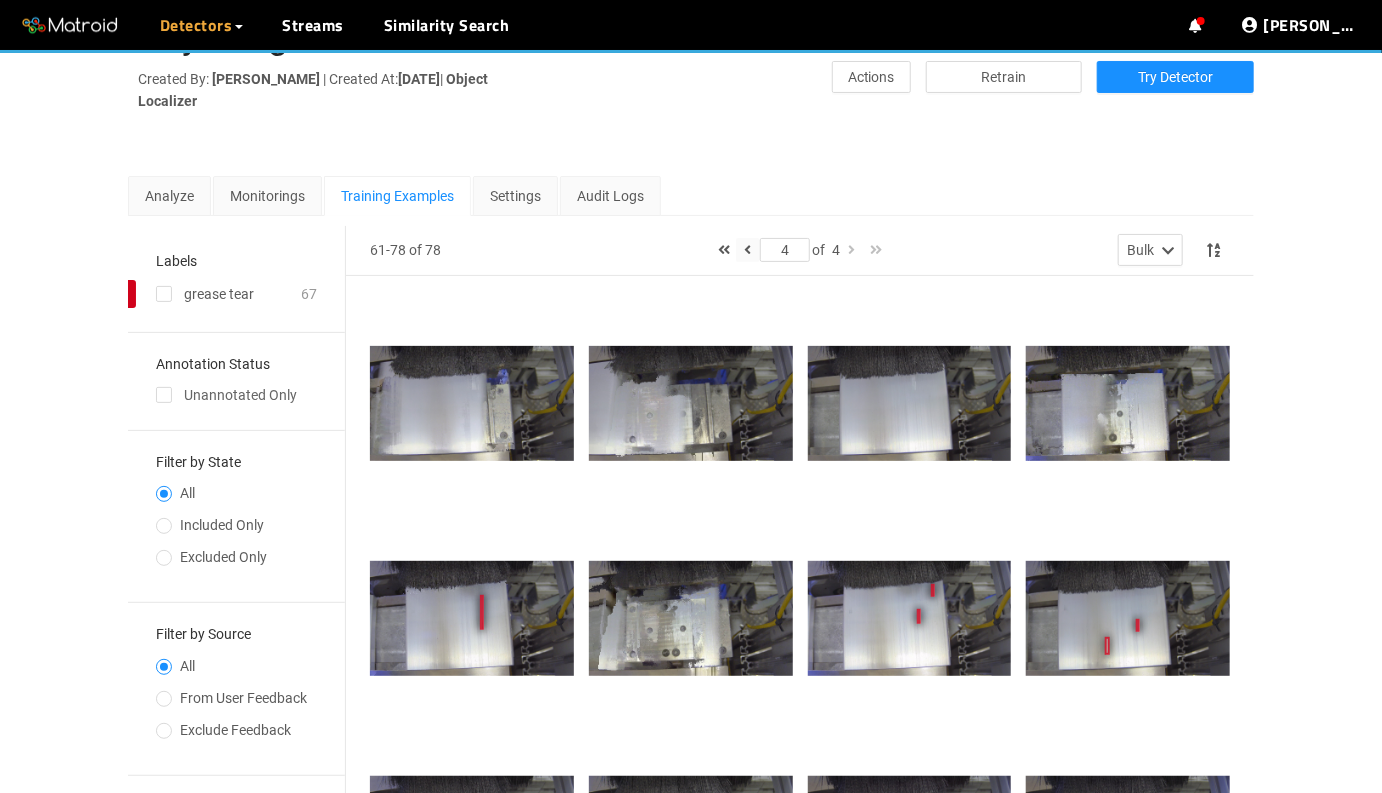 click at bounding box center (747, 250) 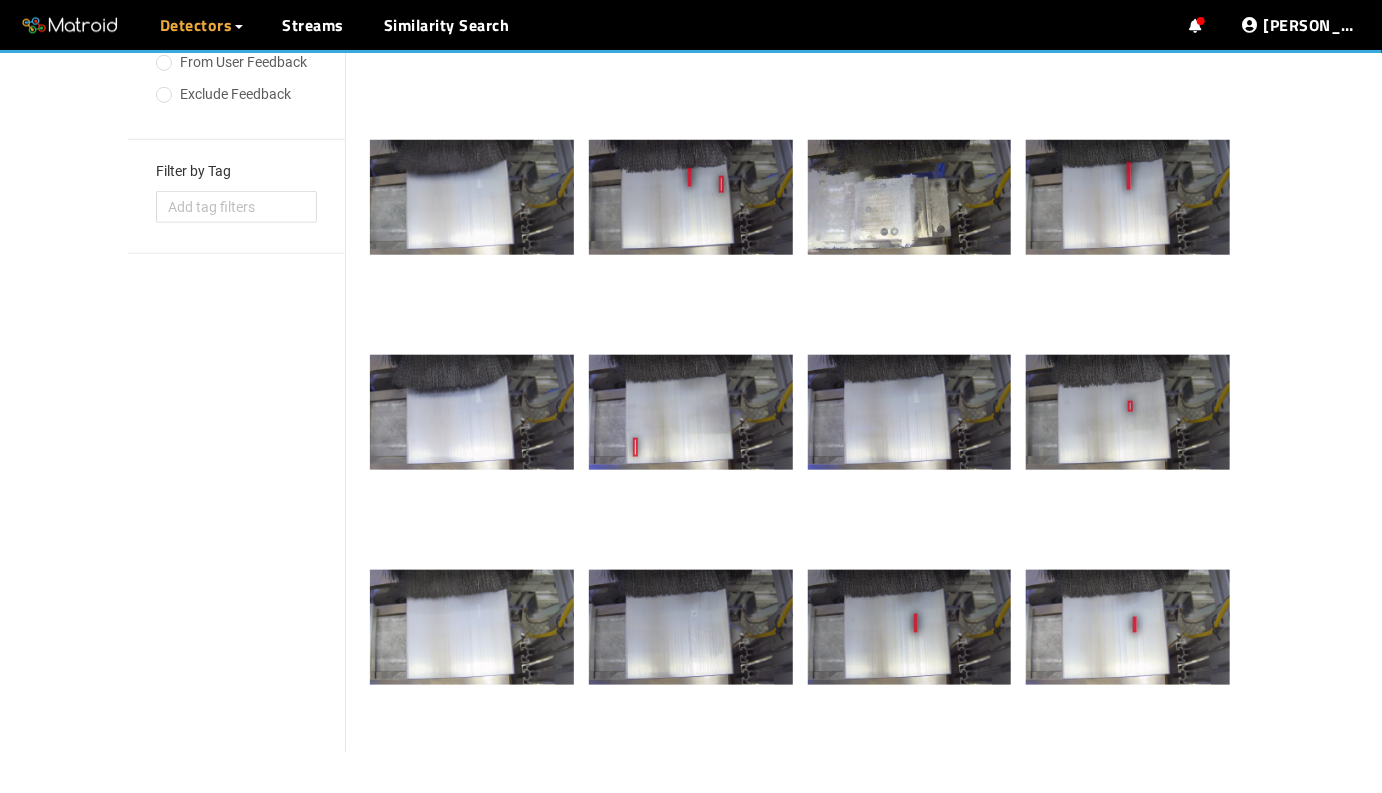 scroll, scrollTop: 847, scrollLeft: 0, axis: vertical 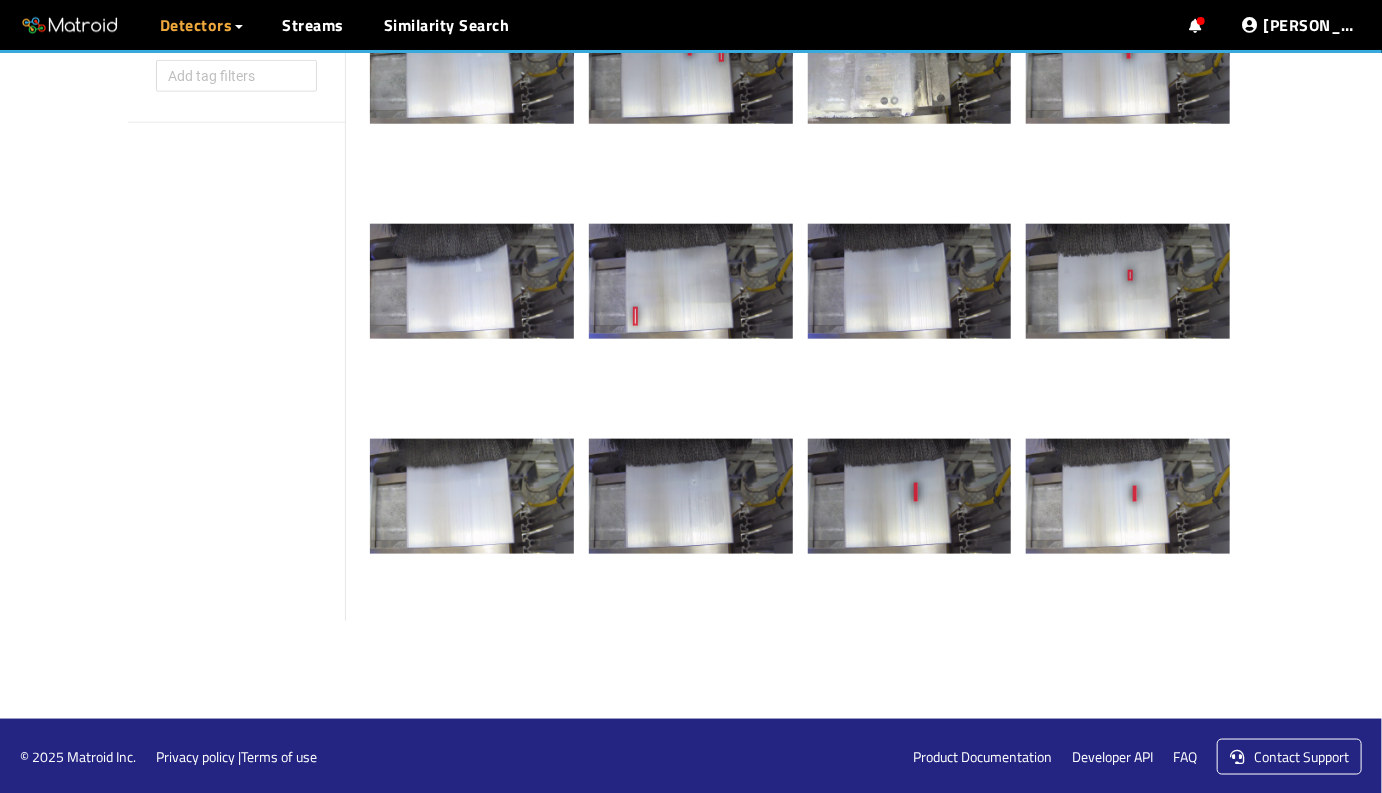 click at bounding box center [691, 281] 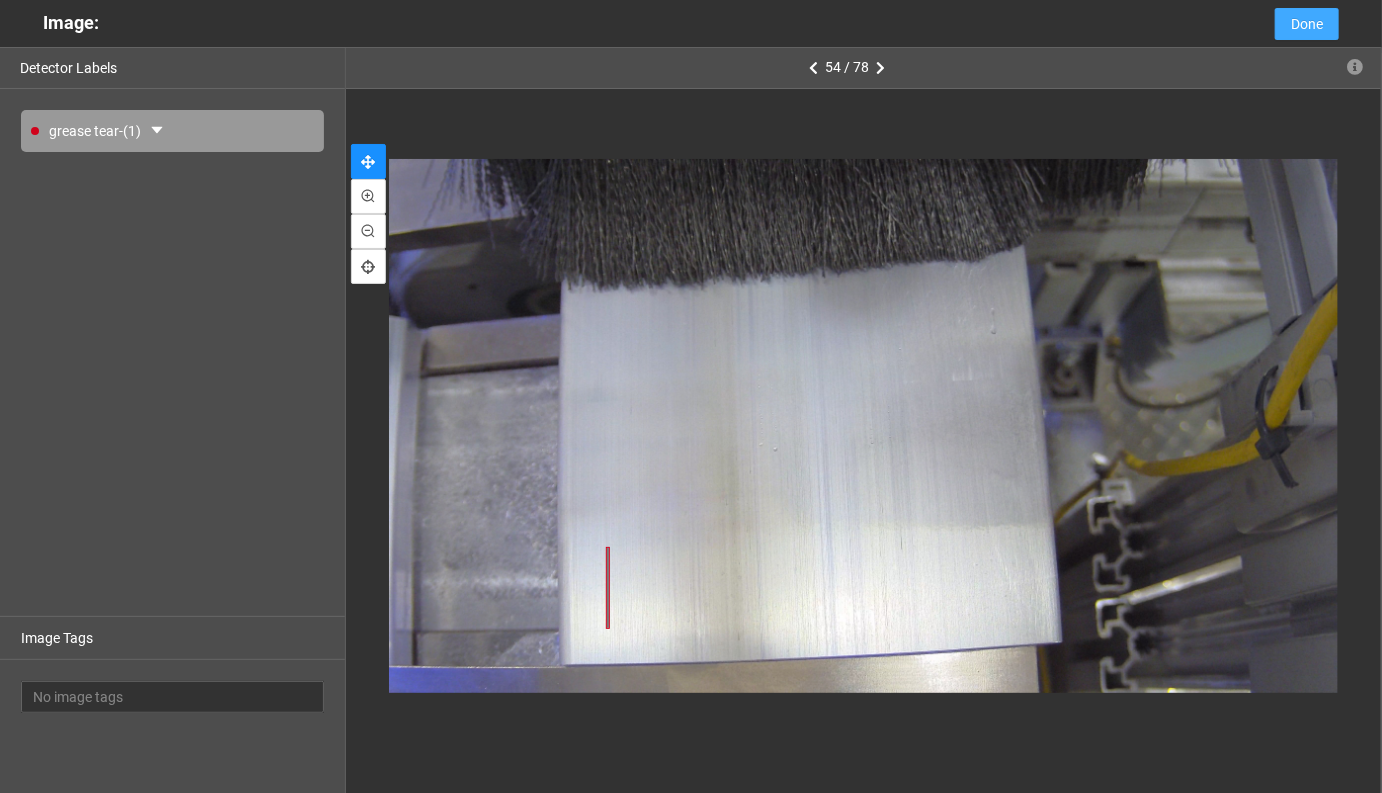 click on "Done" at bounding box center (1307, 24) 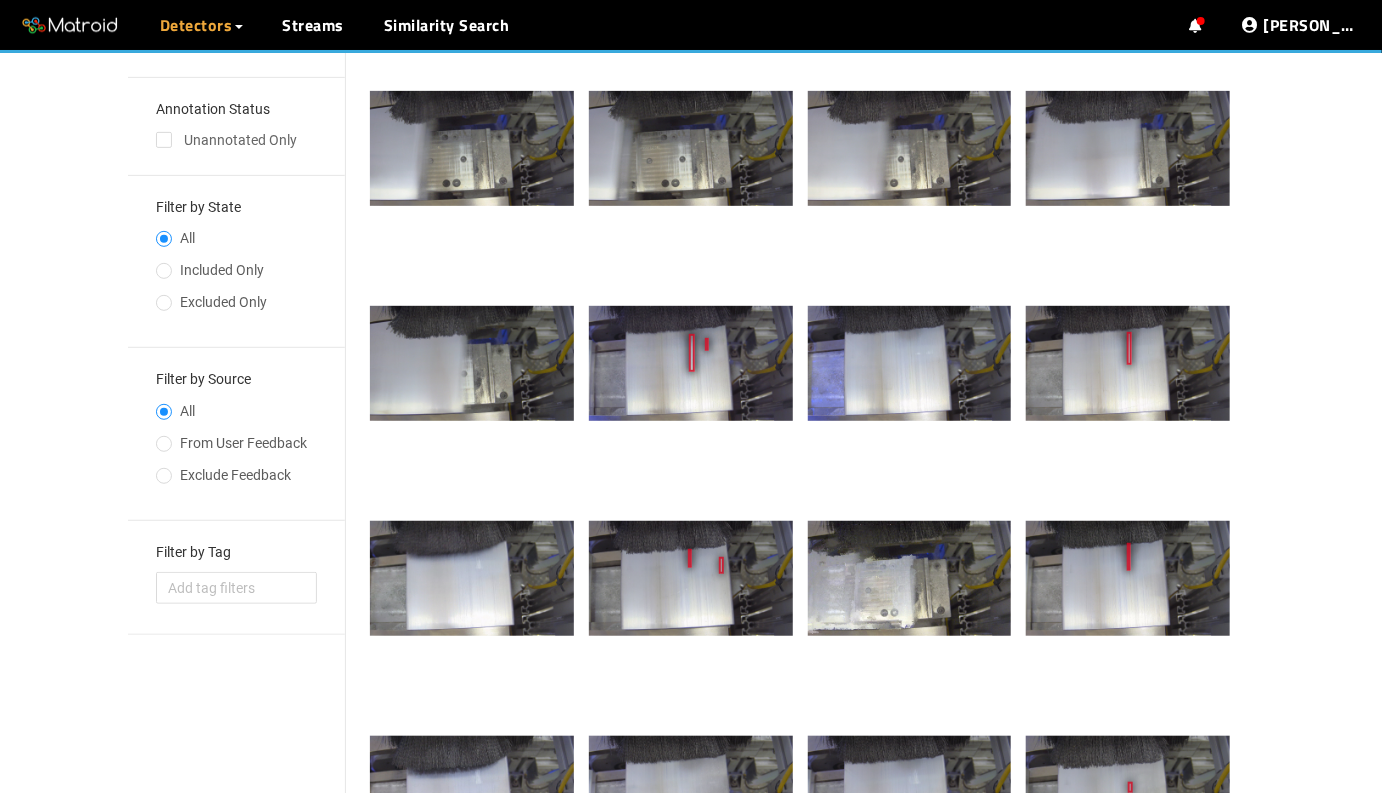 scroll, scrollTop: 130, scrollLeft: 0, axis: vertical 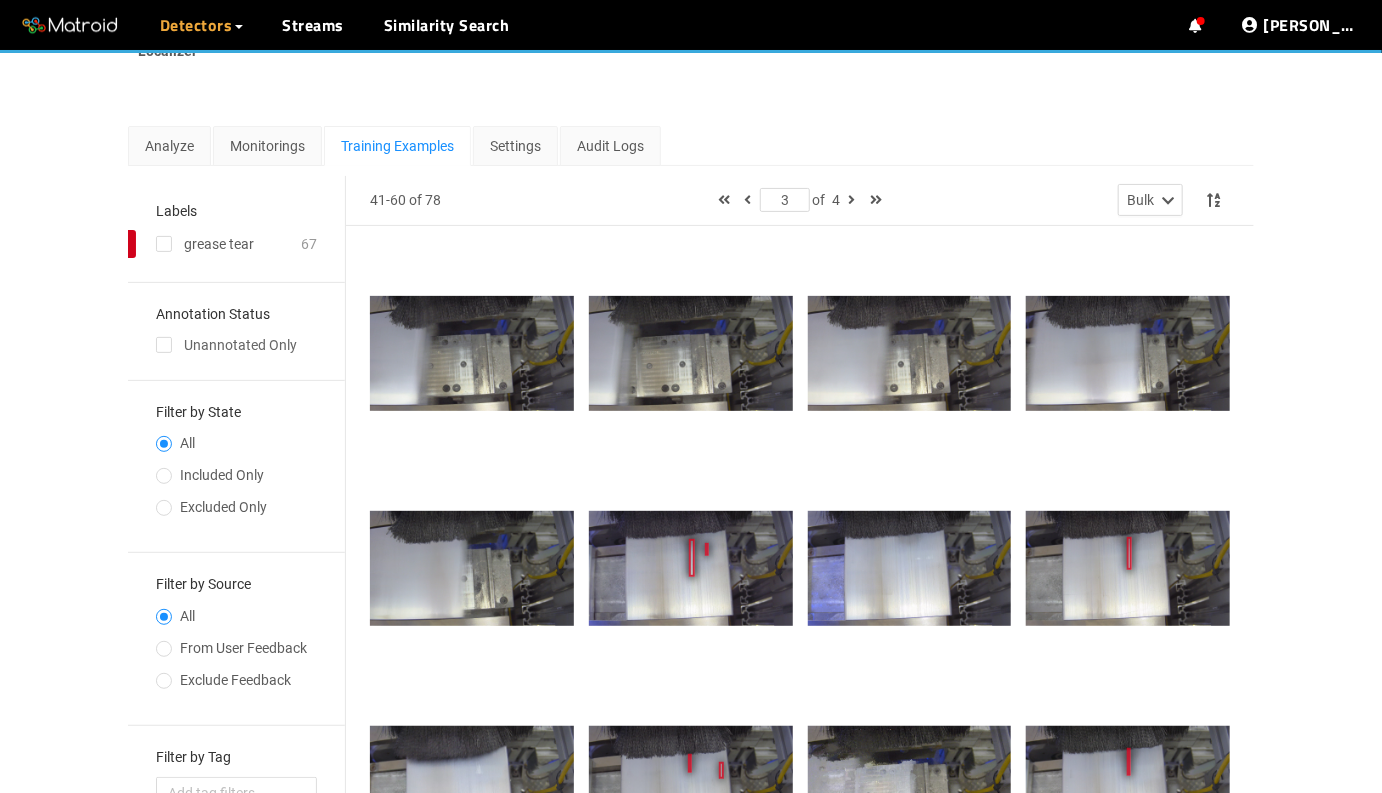 click at bounding box center (691, 568) 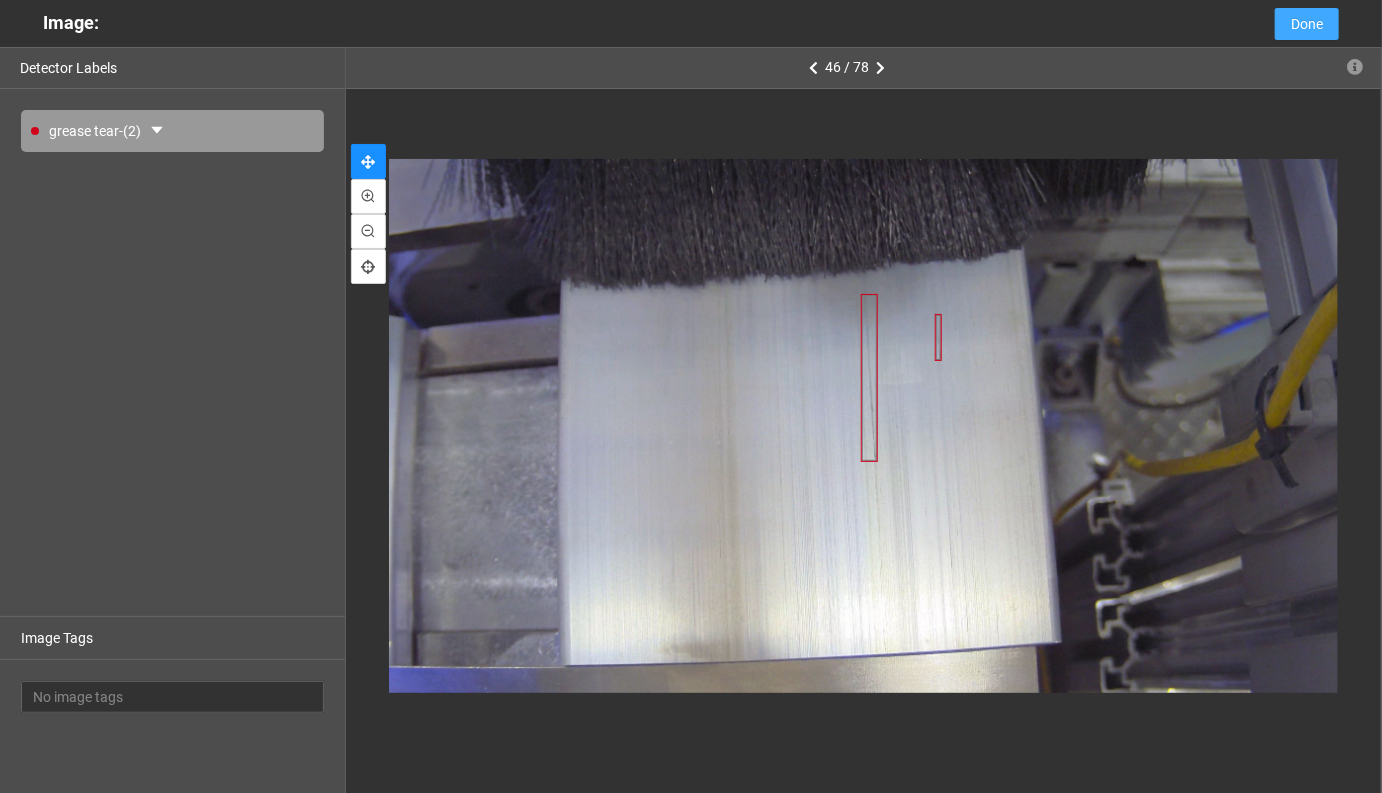 click on "Done" at bounding box center [1307, 24] 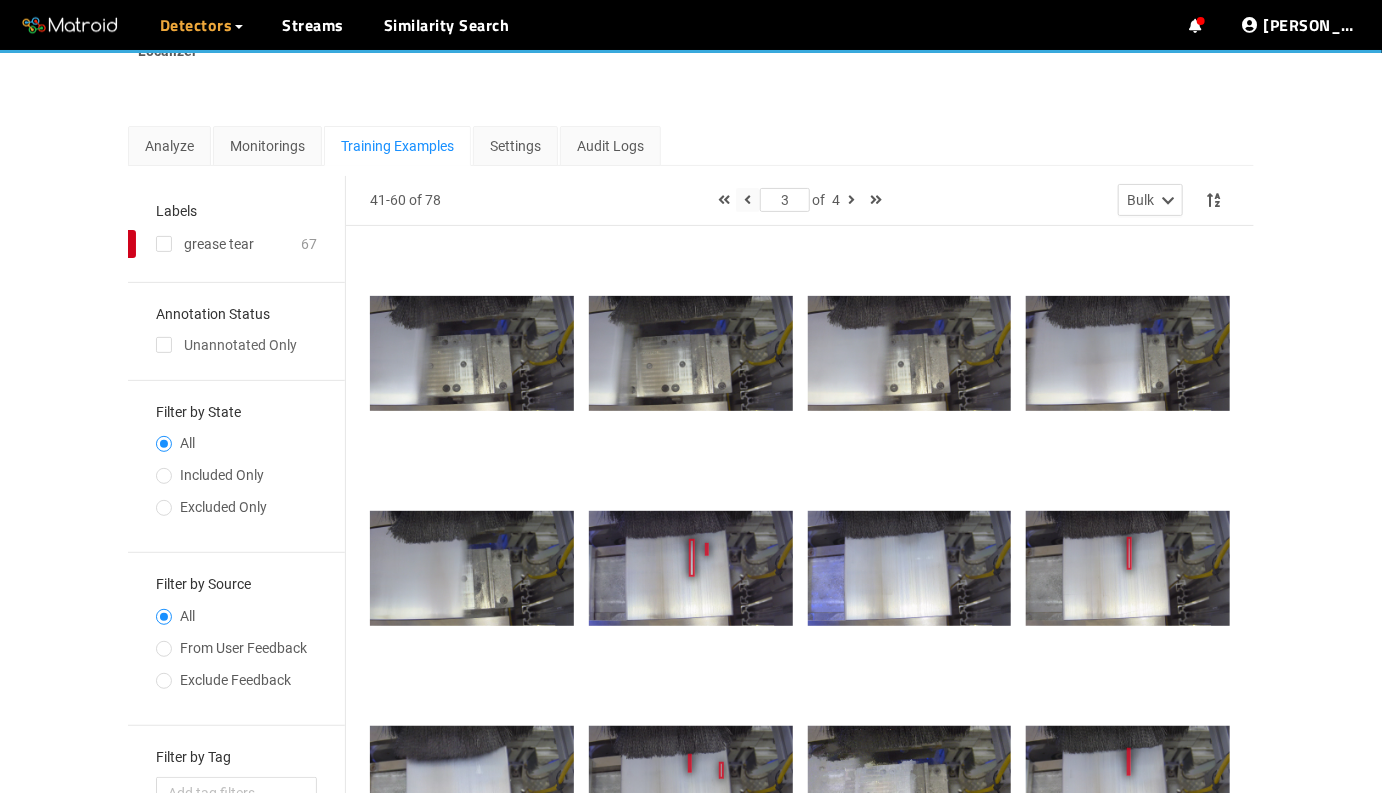 click at bounding box center [747, 200] 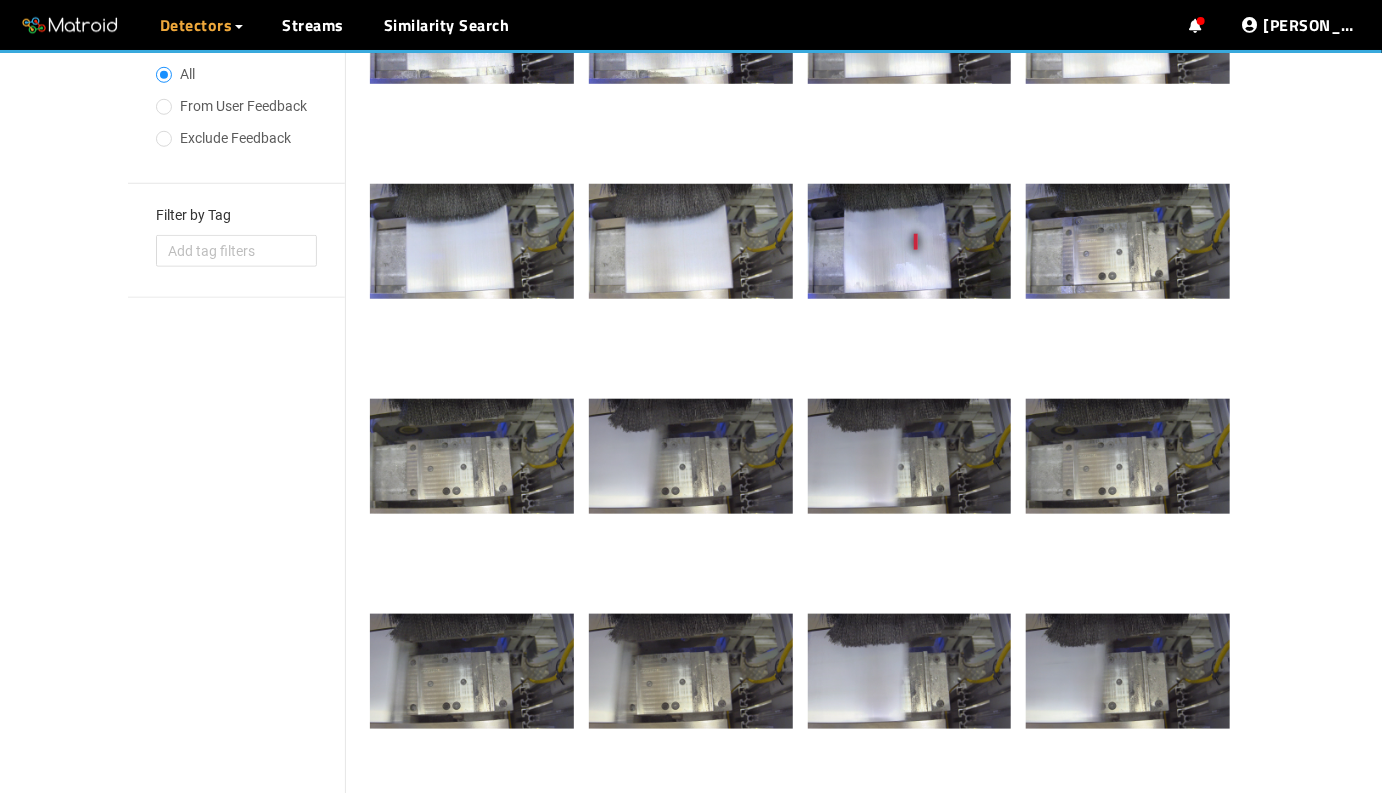 scroll, scrollTop: 821, scrollLeft: 0, axis: vertical 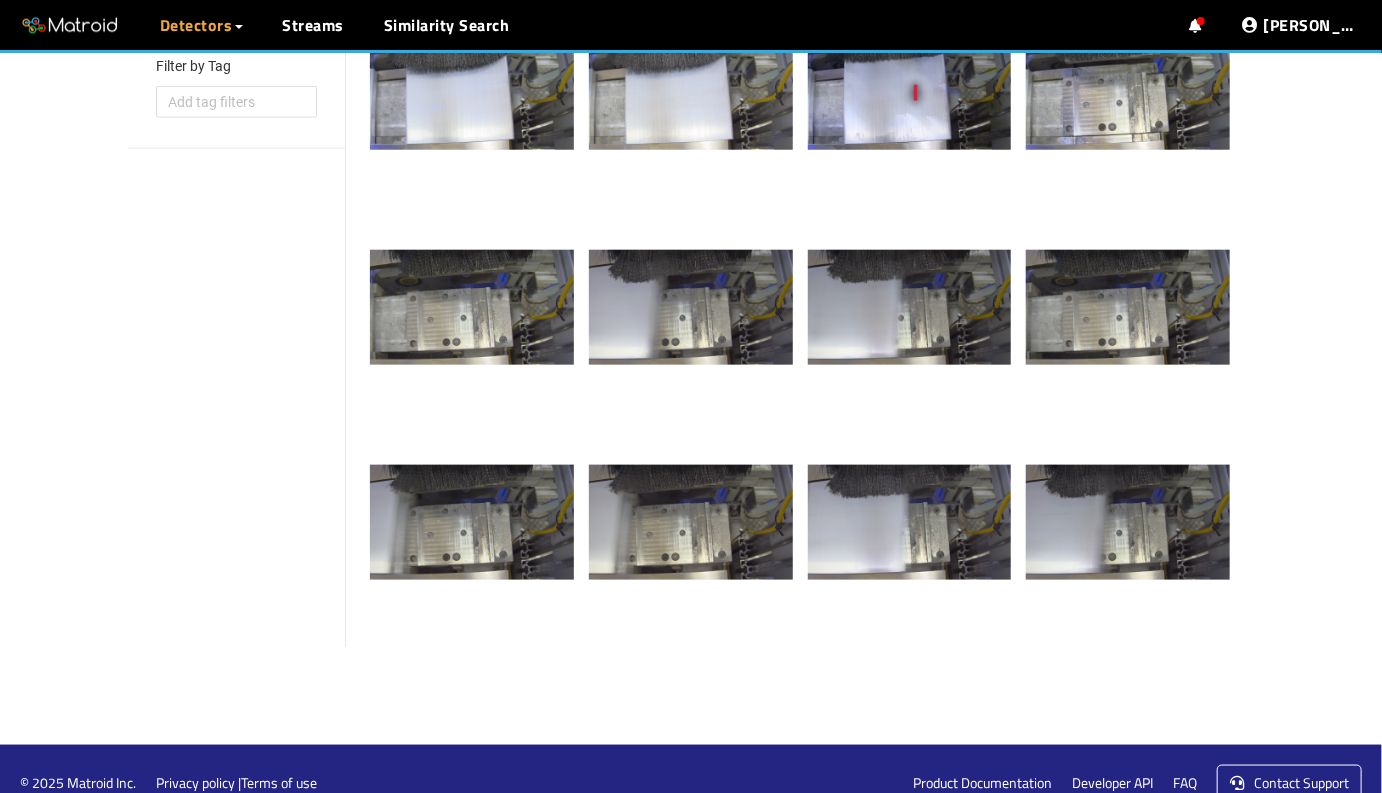 click on "··· Detectors ··· Streams ··· Similarity Search ··· ··· ··· Zachary R. ···" at bounding box center [691, 25] 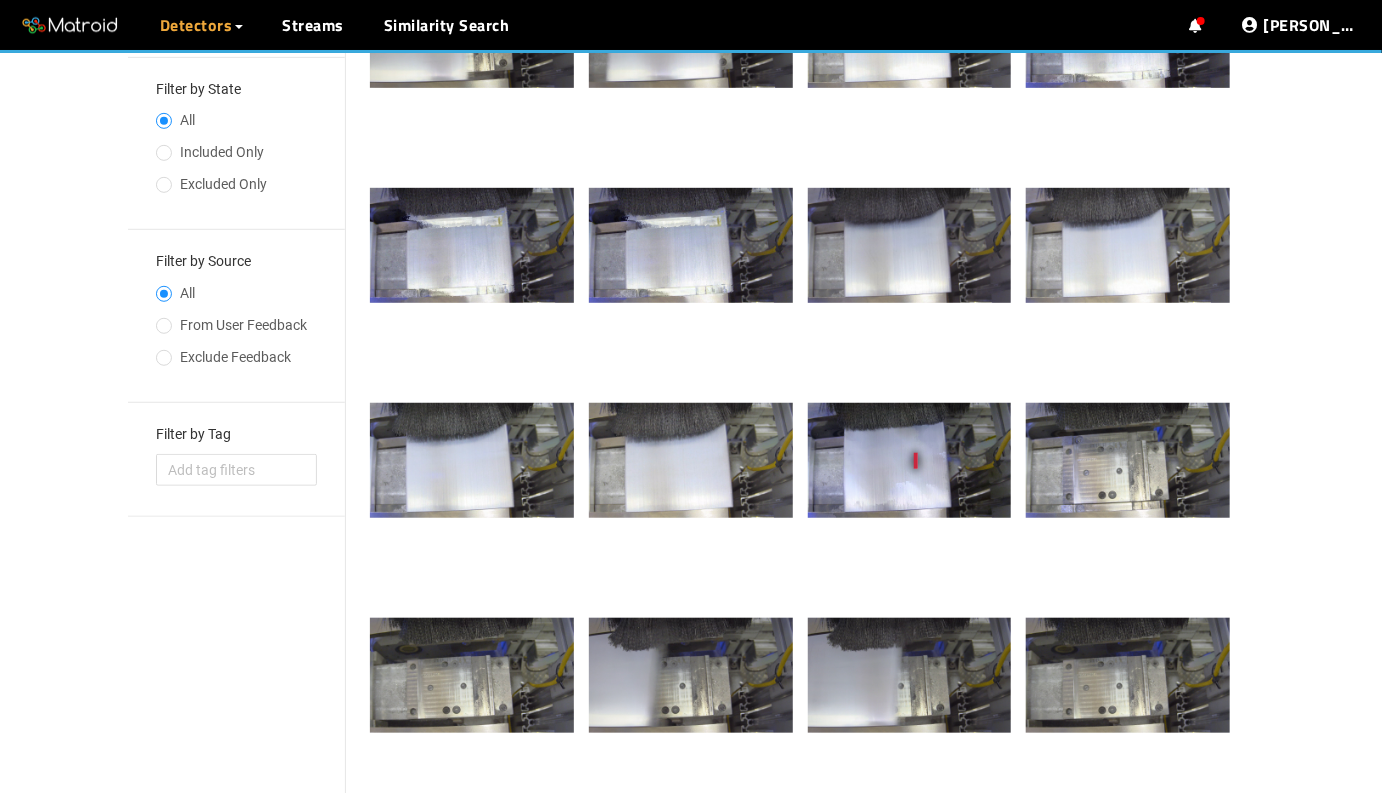scroll, scrollTop: 432, scrollLeft: 0, axis: vertical 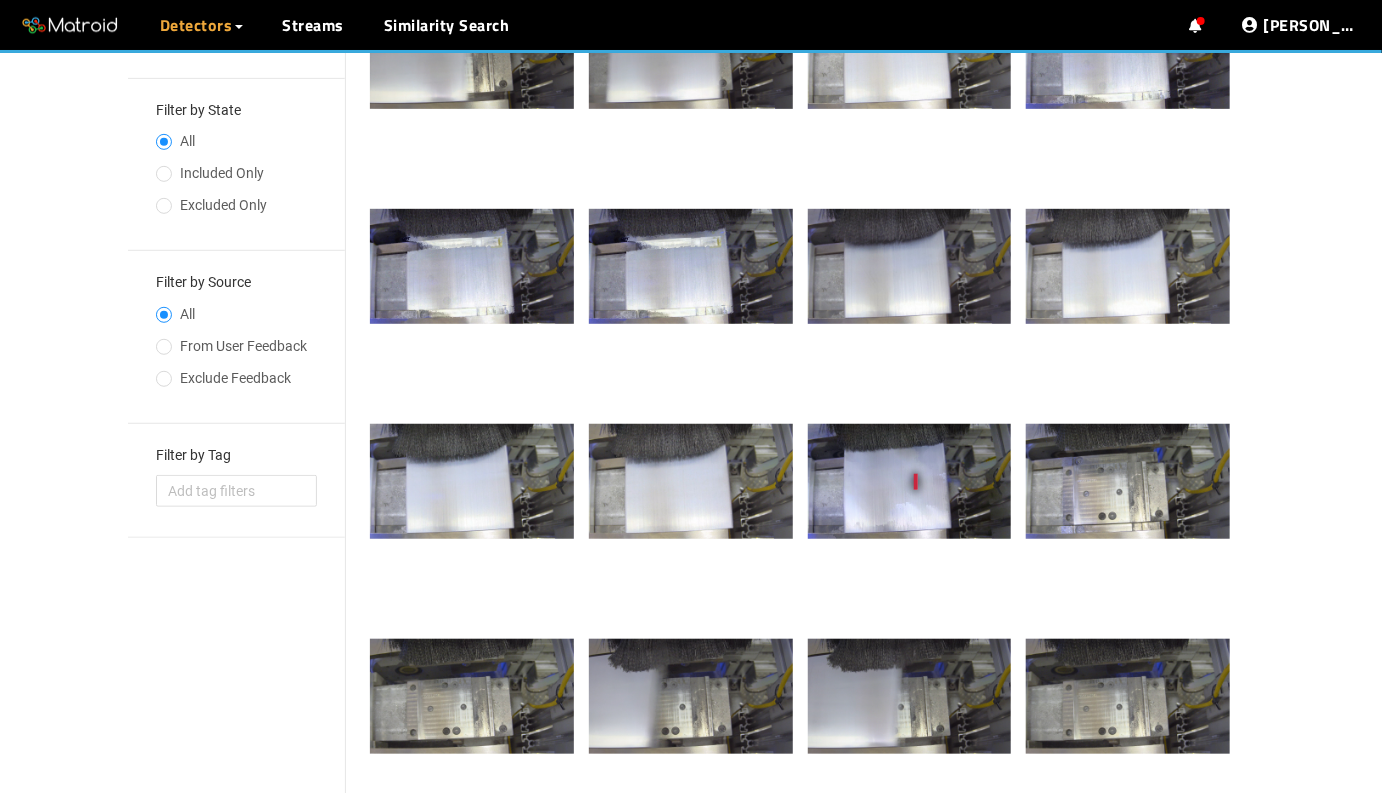 click at bounding box center [910, 481] 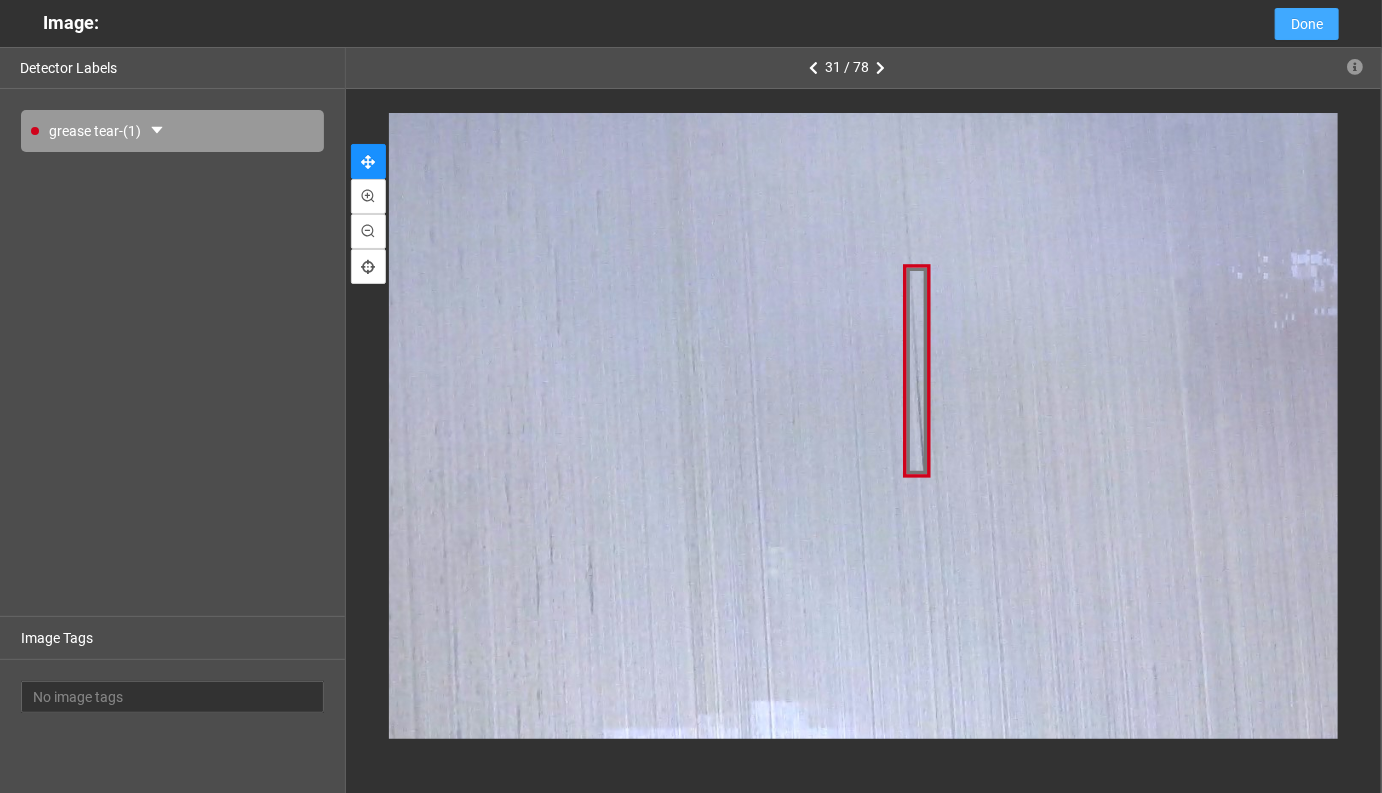 click on "Done" at bounding box center (1307, 24) 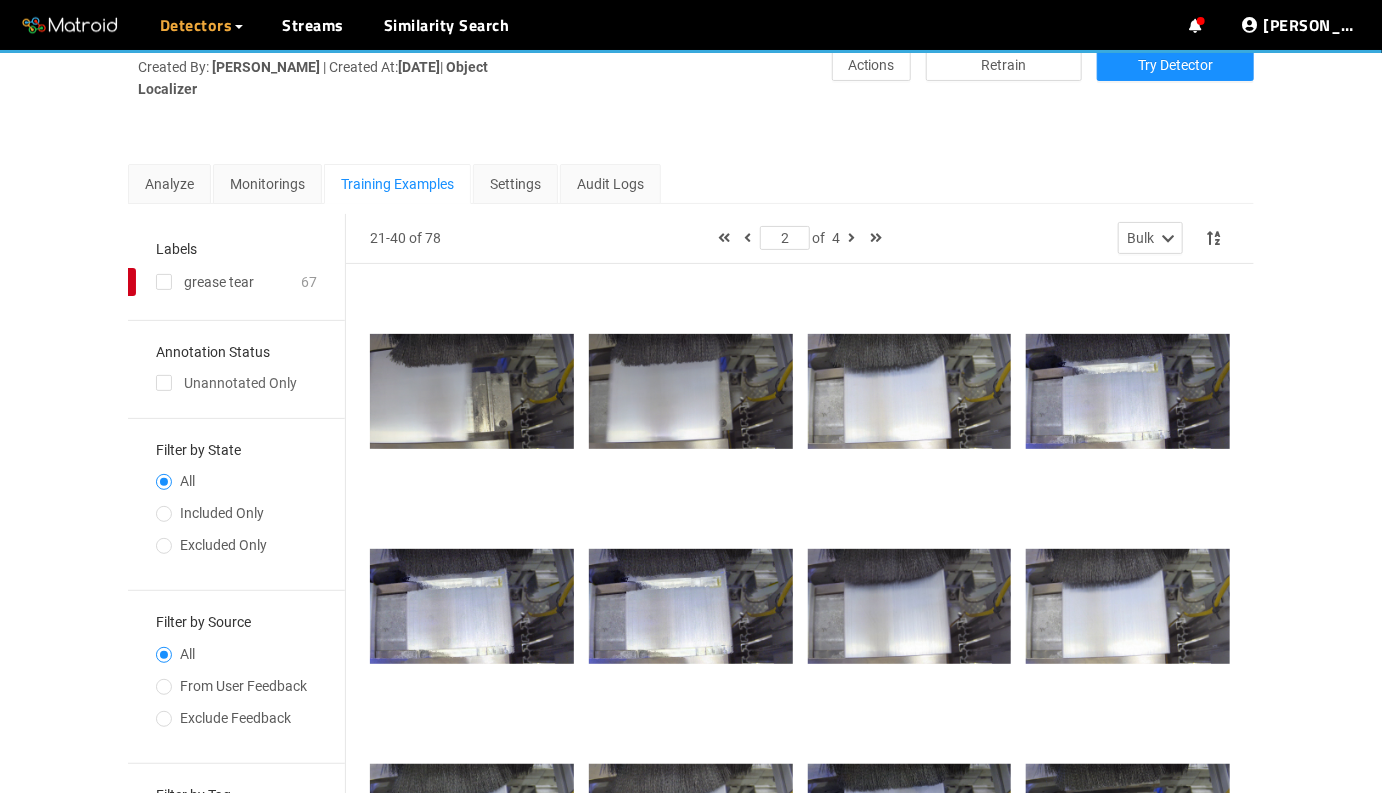 scroll, scrollTop: 0, scrollLeft: 0, axis: both 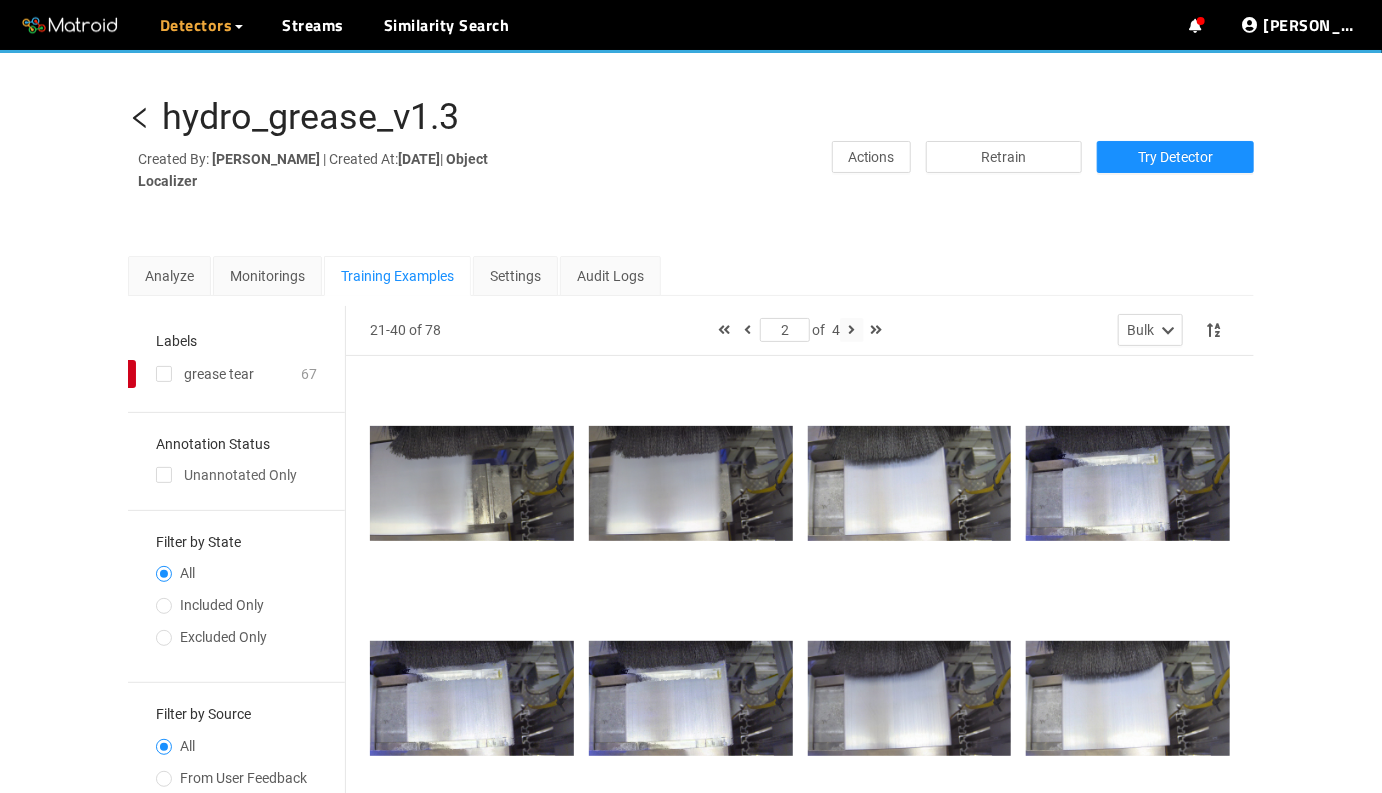 click at bounding box center [852, 330] 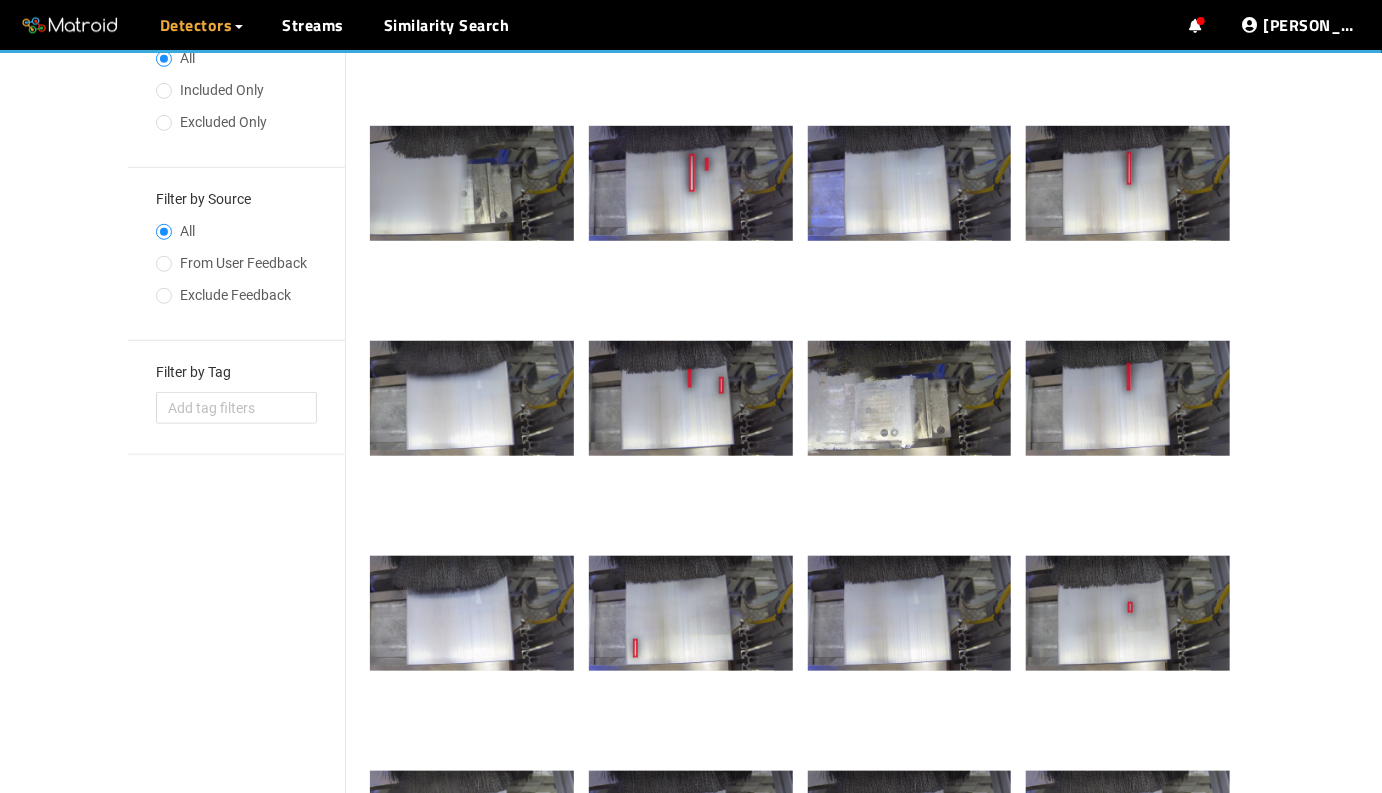 scroll, scrollTop: 512, scrollLeft: 0, axis: vertical 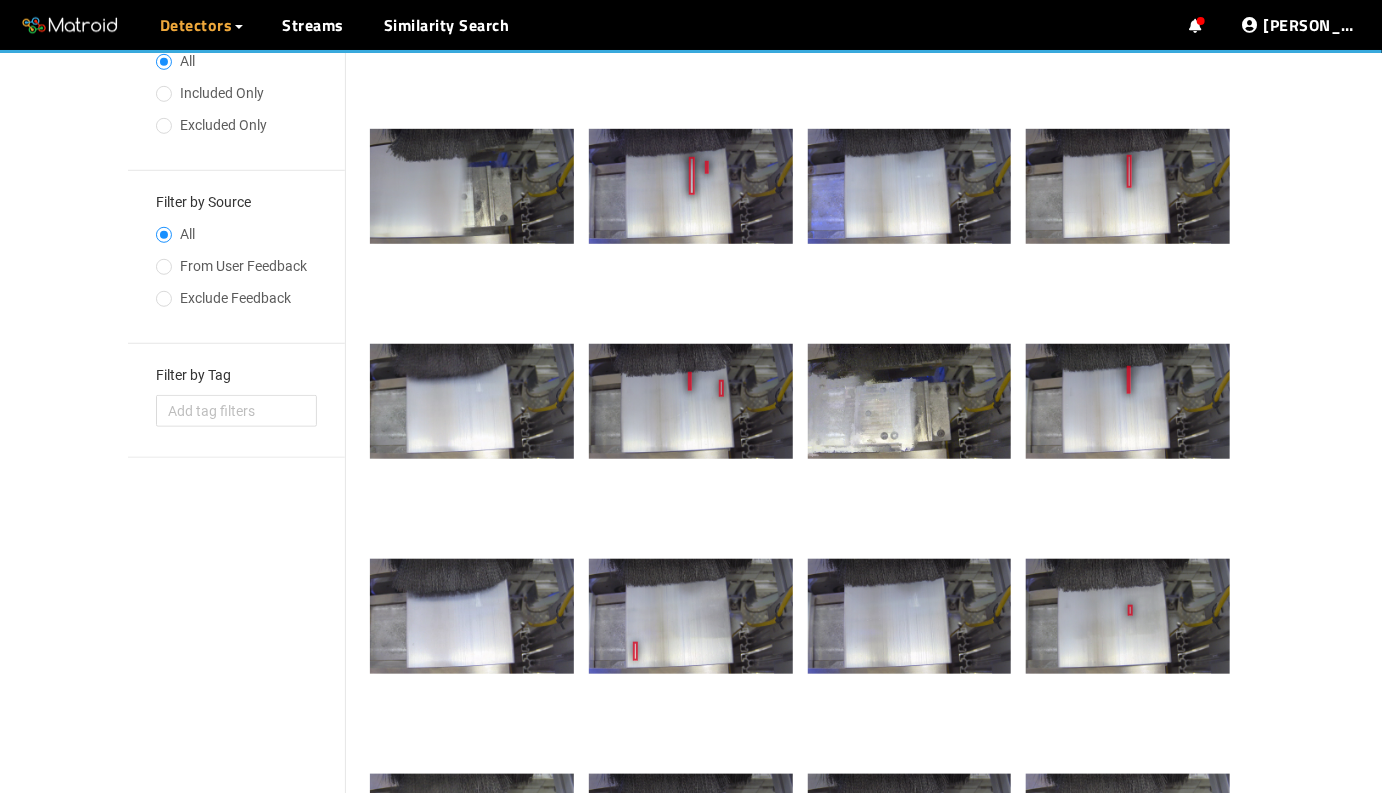 click at bounding box center [691, 401] 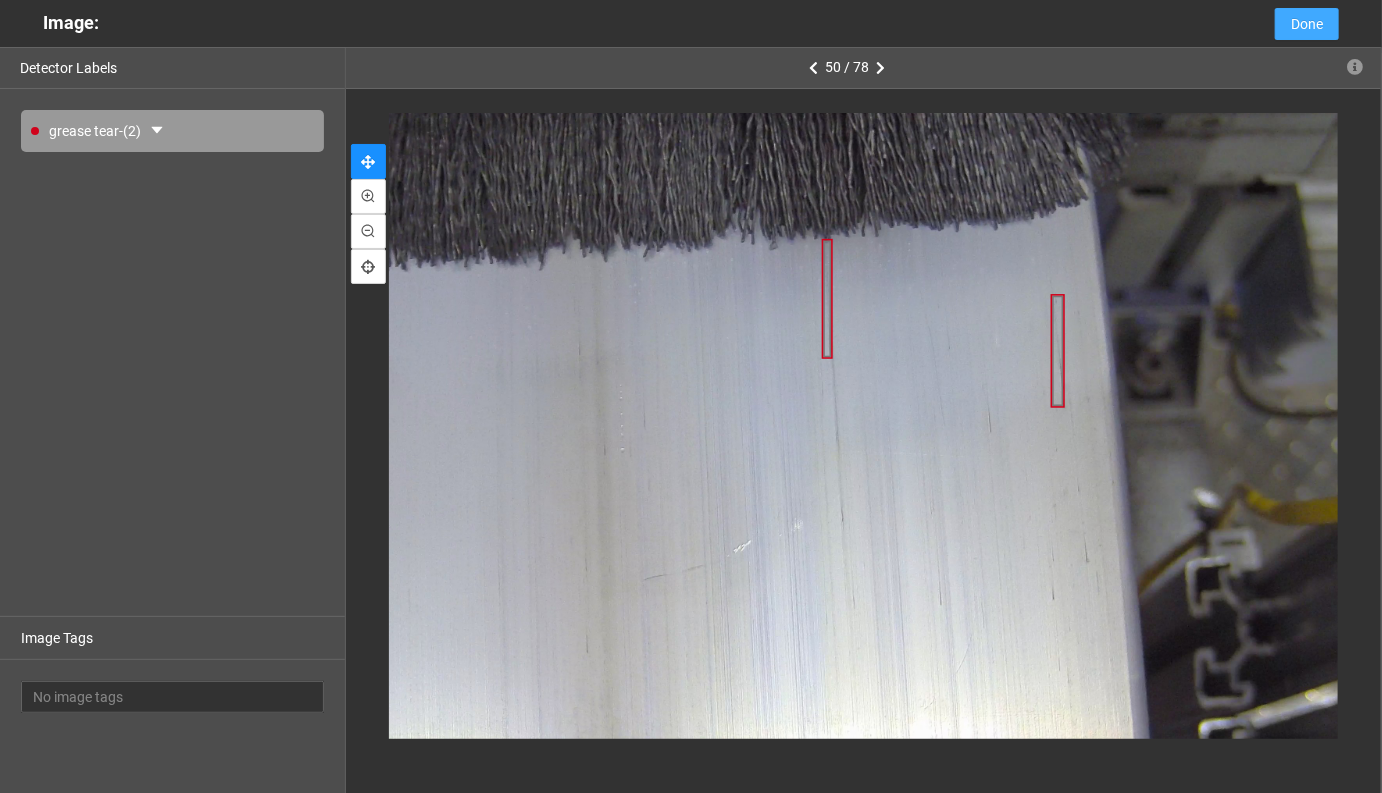click on "Done" at bounding box center [1307, 24] 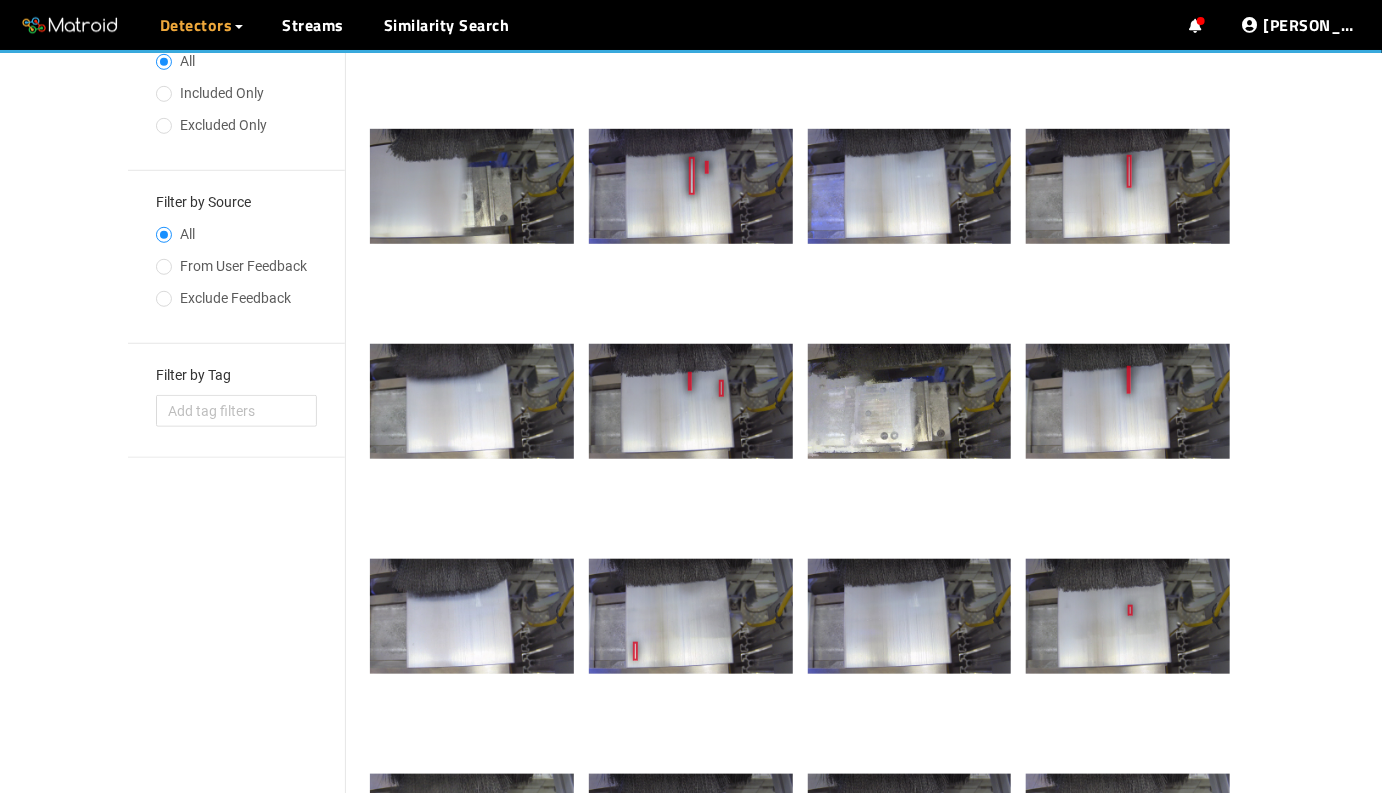 scroll, scrollTop: 847, scrollLeft: 0, axis: vertical 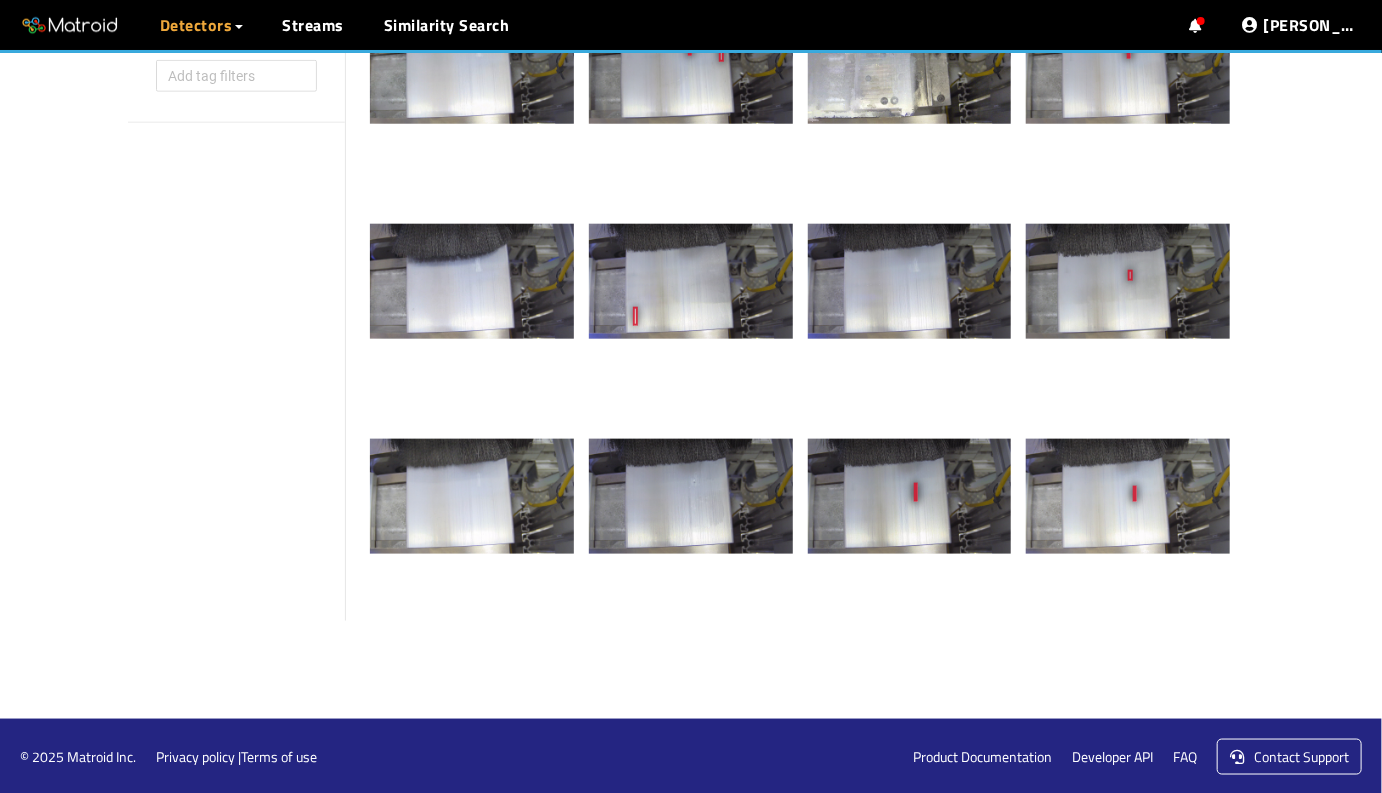 click at bounding box center (910, 496) 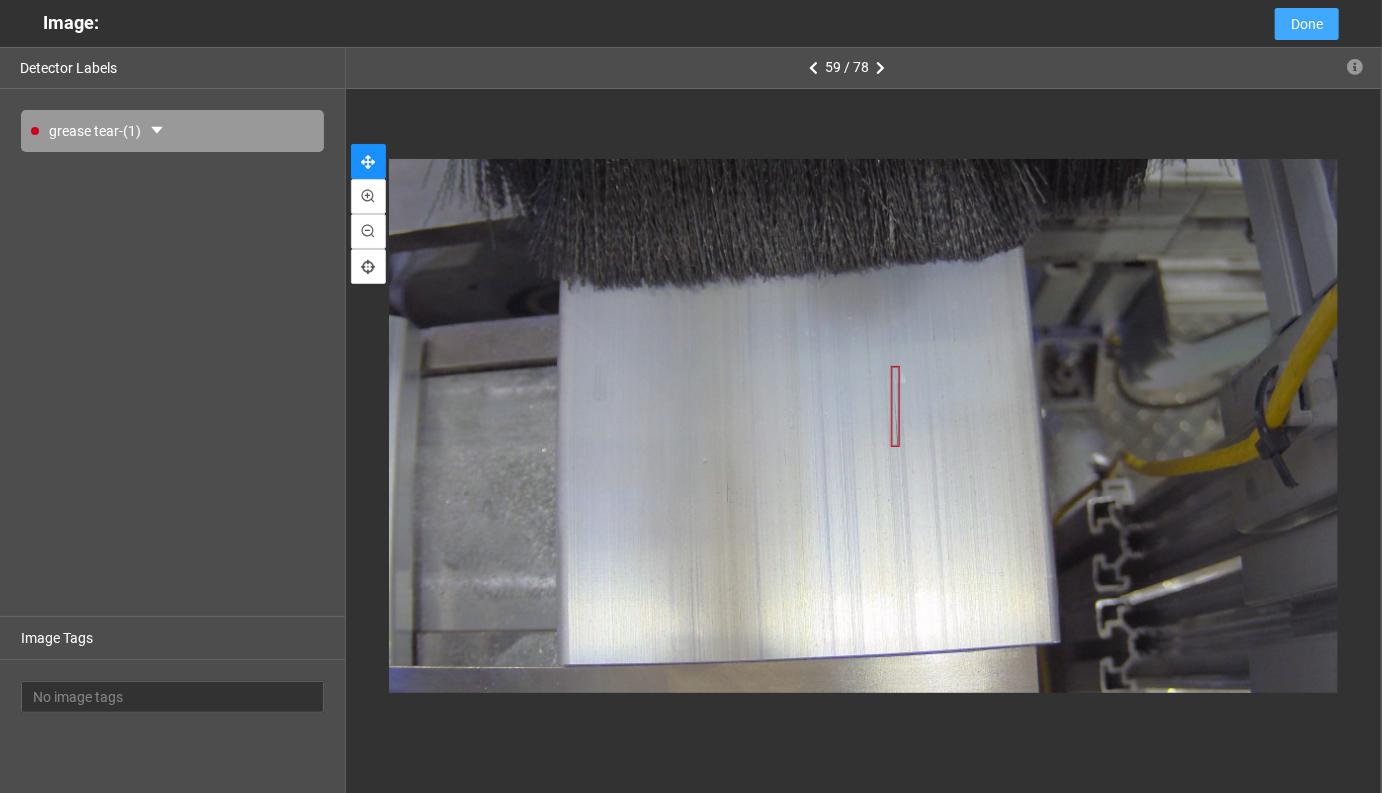 click on "Done" at bounding box center (1307, 24) 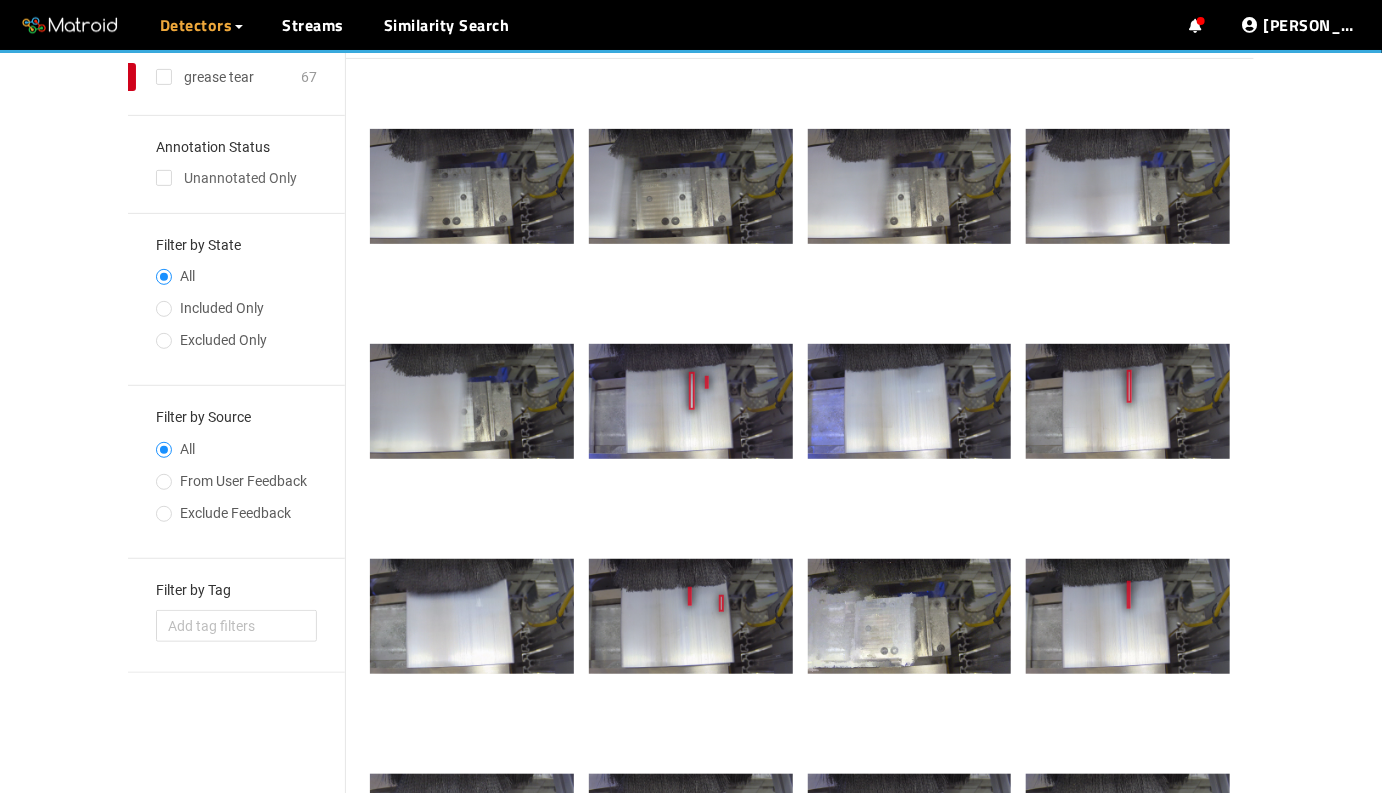 scroll, scrollTop: 211, scrollLeft: 0, axis: vertical 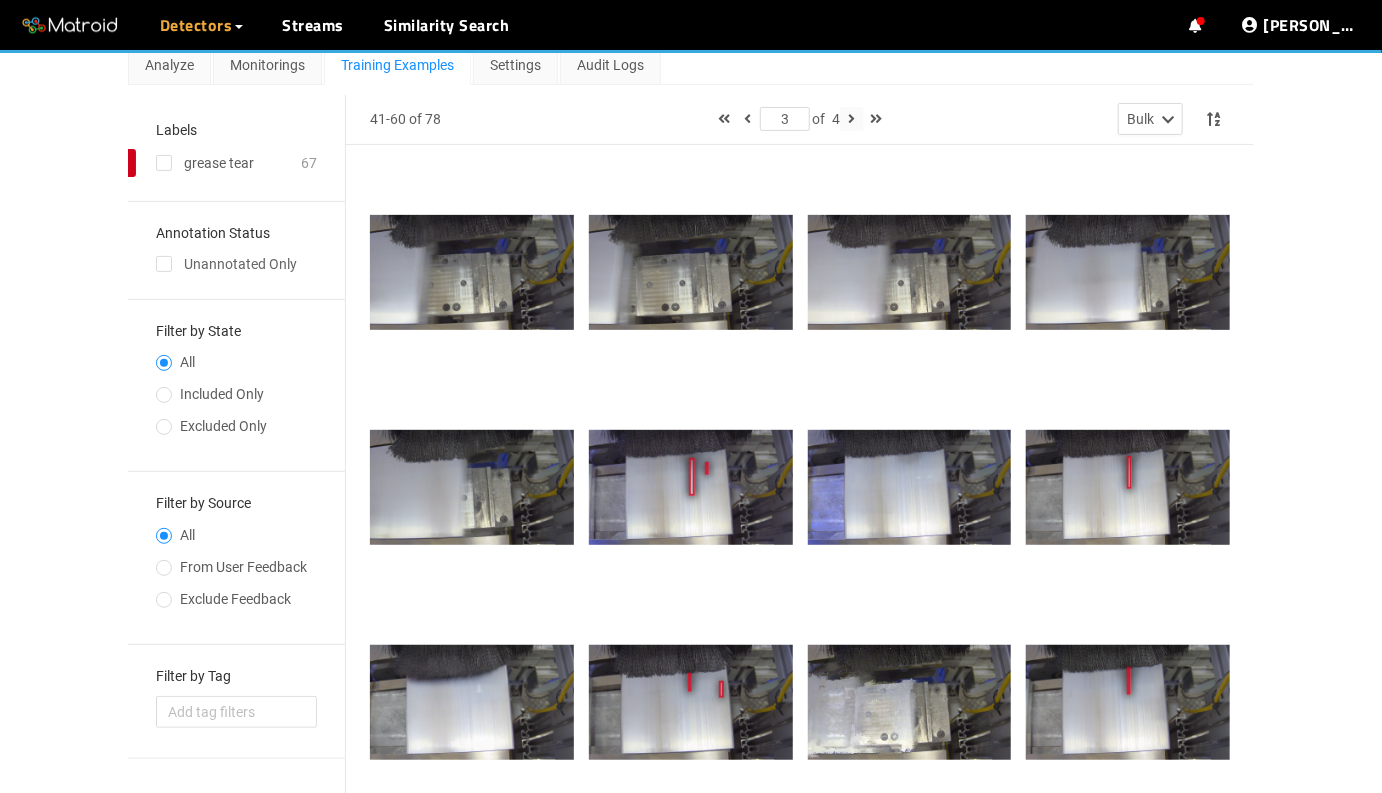 click at bounding box center [851, 119] 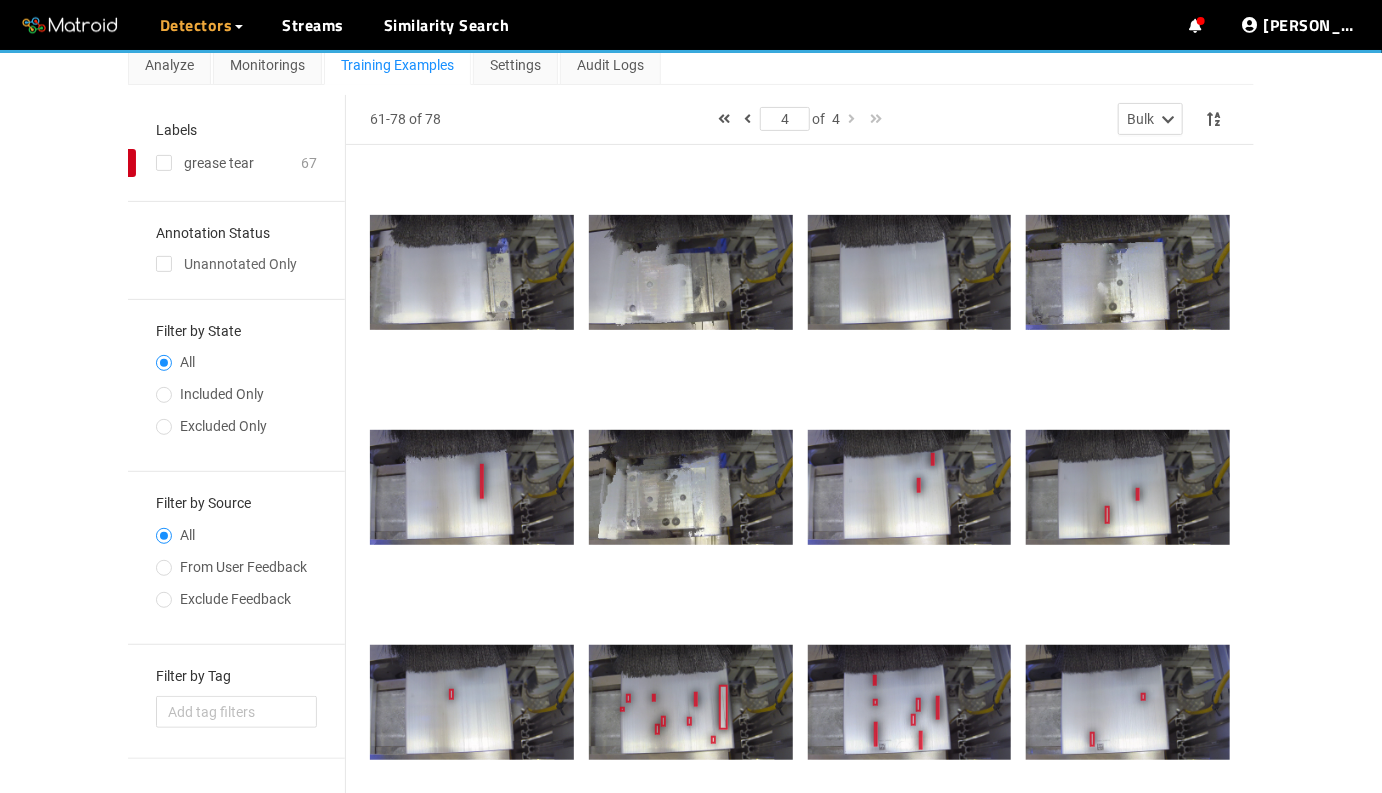 click at bounding box center [691, 702] 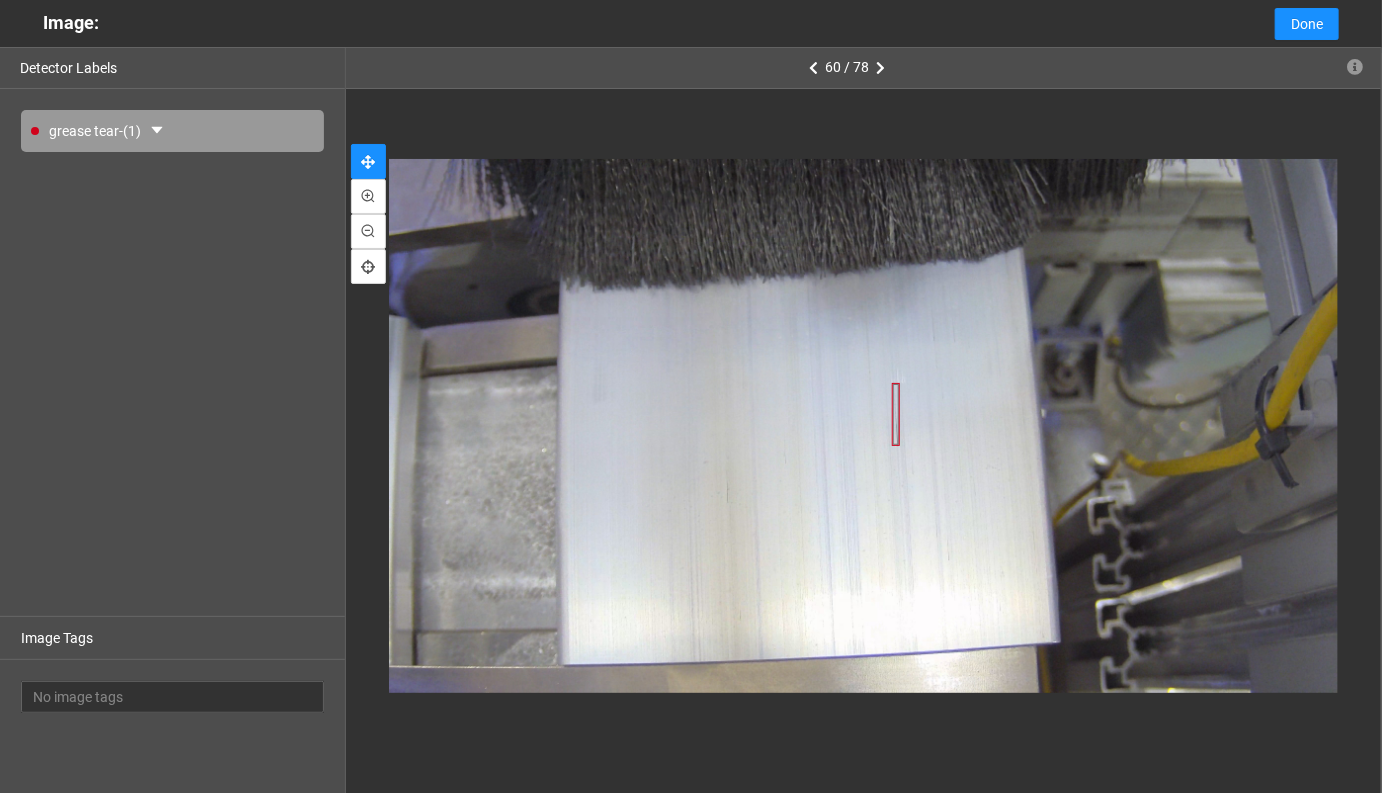 type on "4" 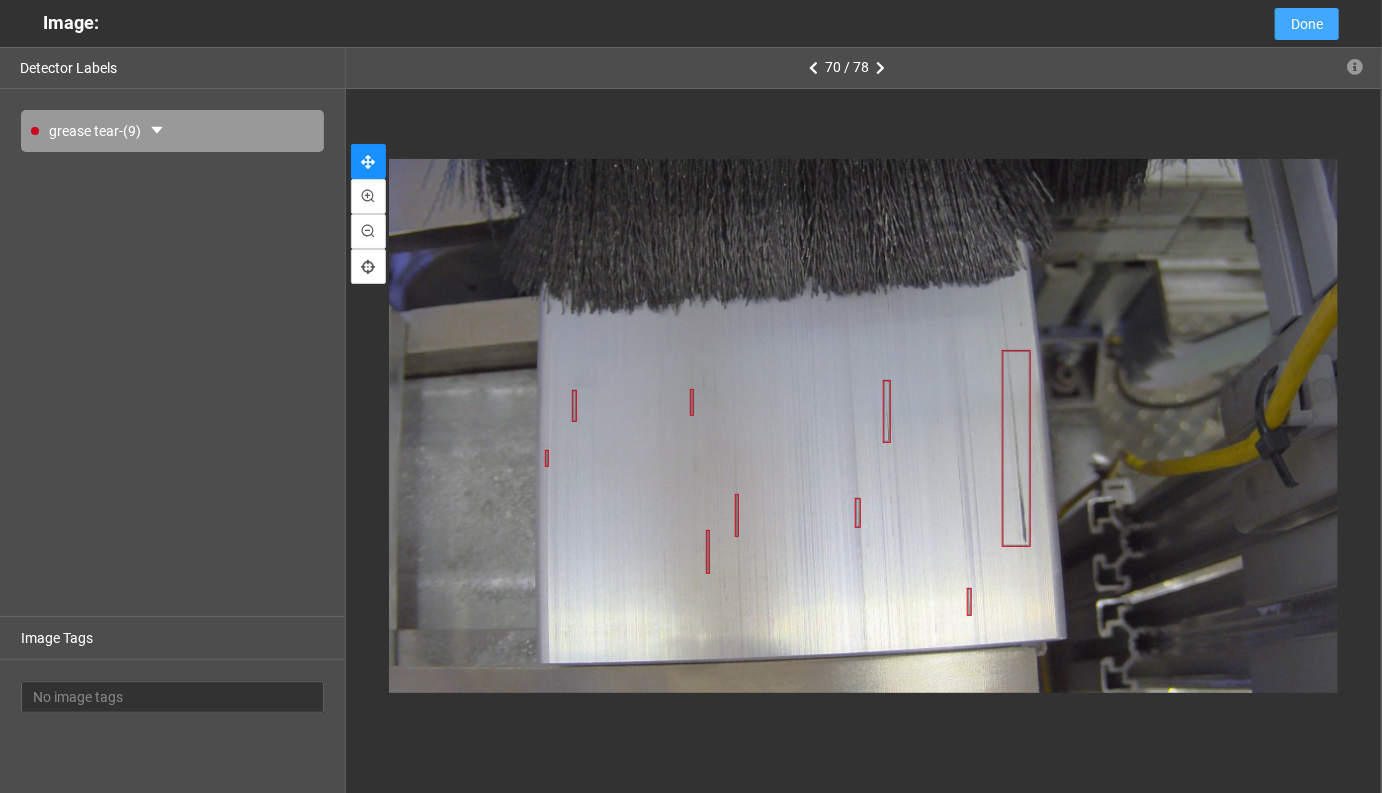 click on "Done" at bounding box center (1307, 24) 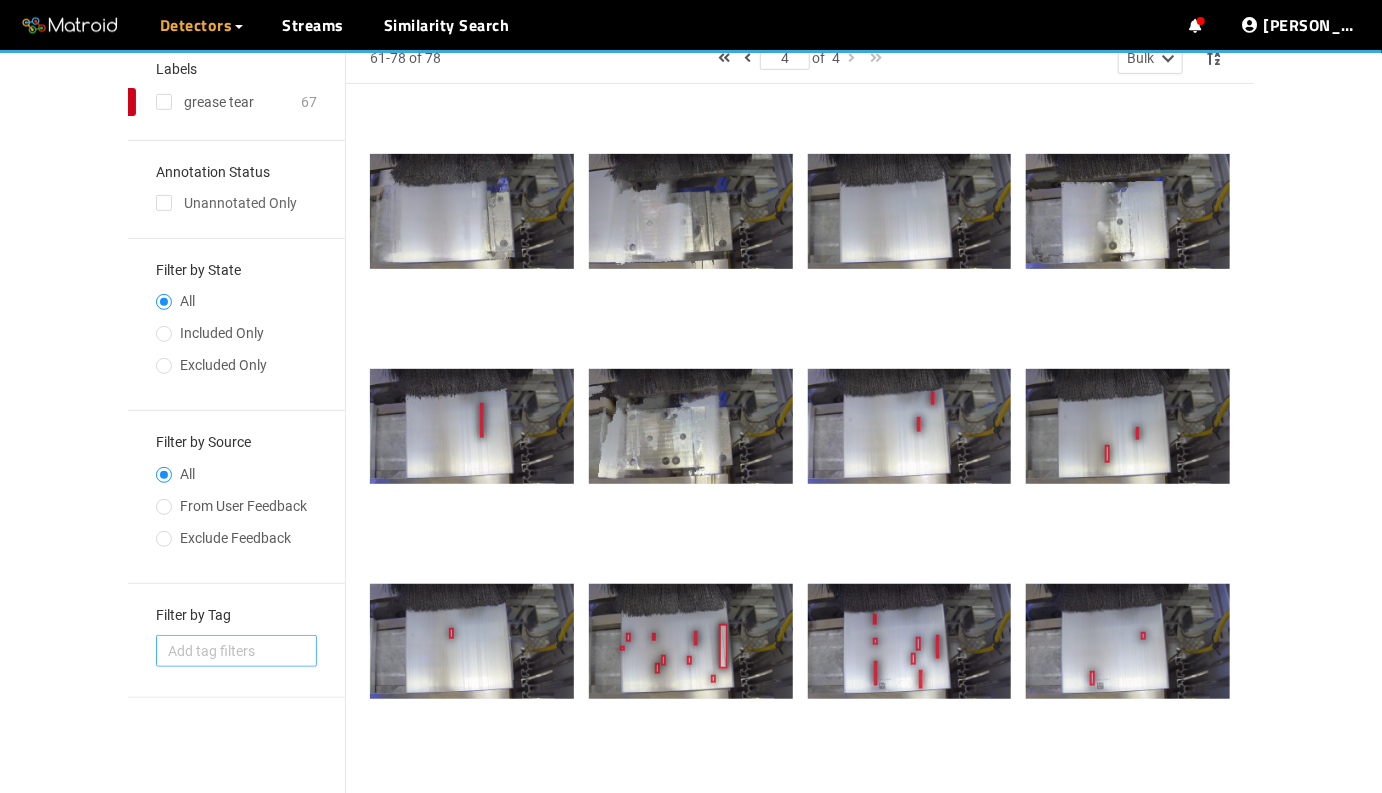scroll, scrollTop: 73, scrollLeft: 0, axis: vertical 